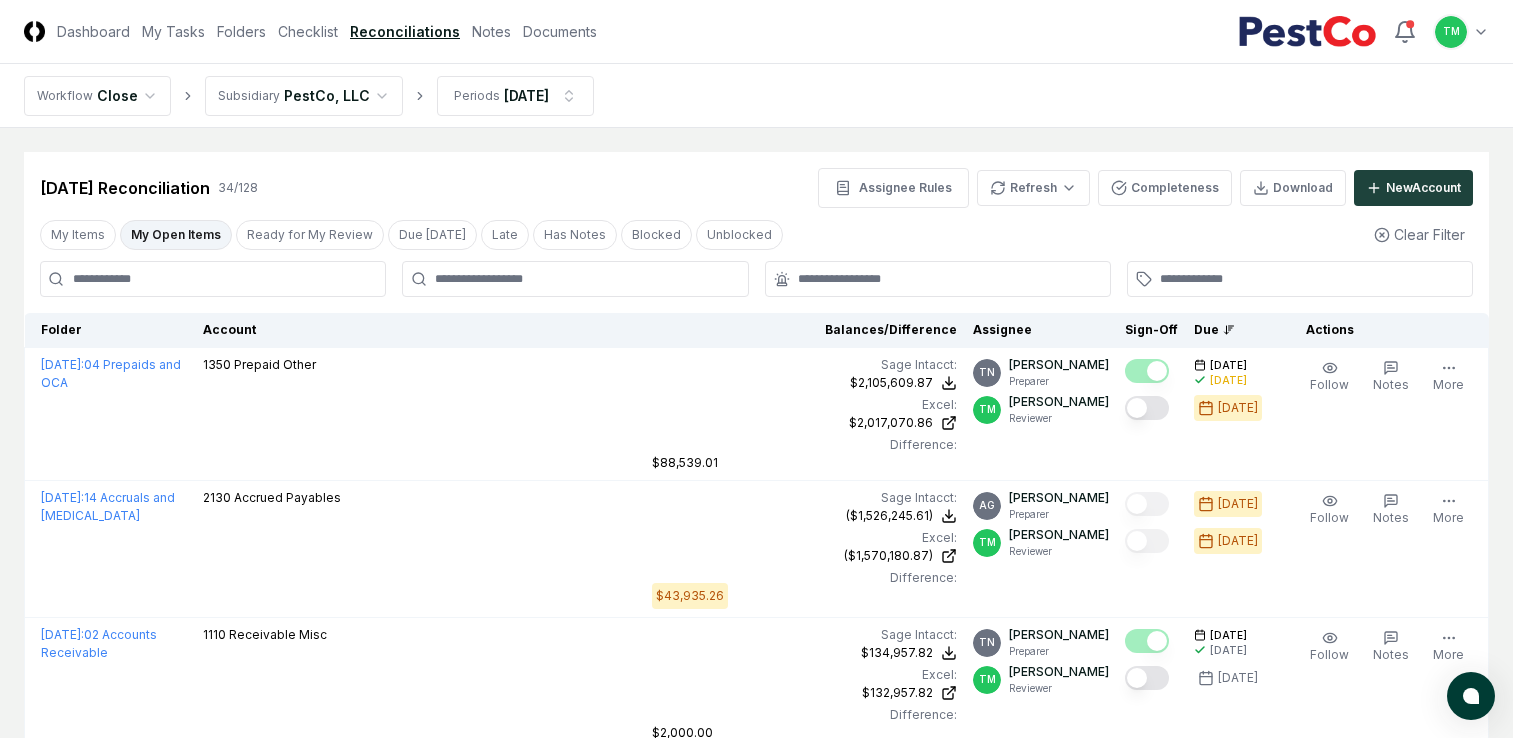scroll, scrollTop: 0, scrollLeft: 0, axis: both 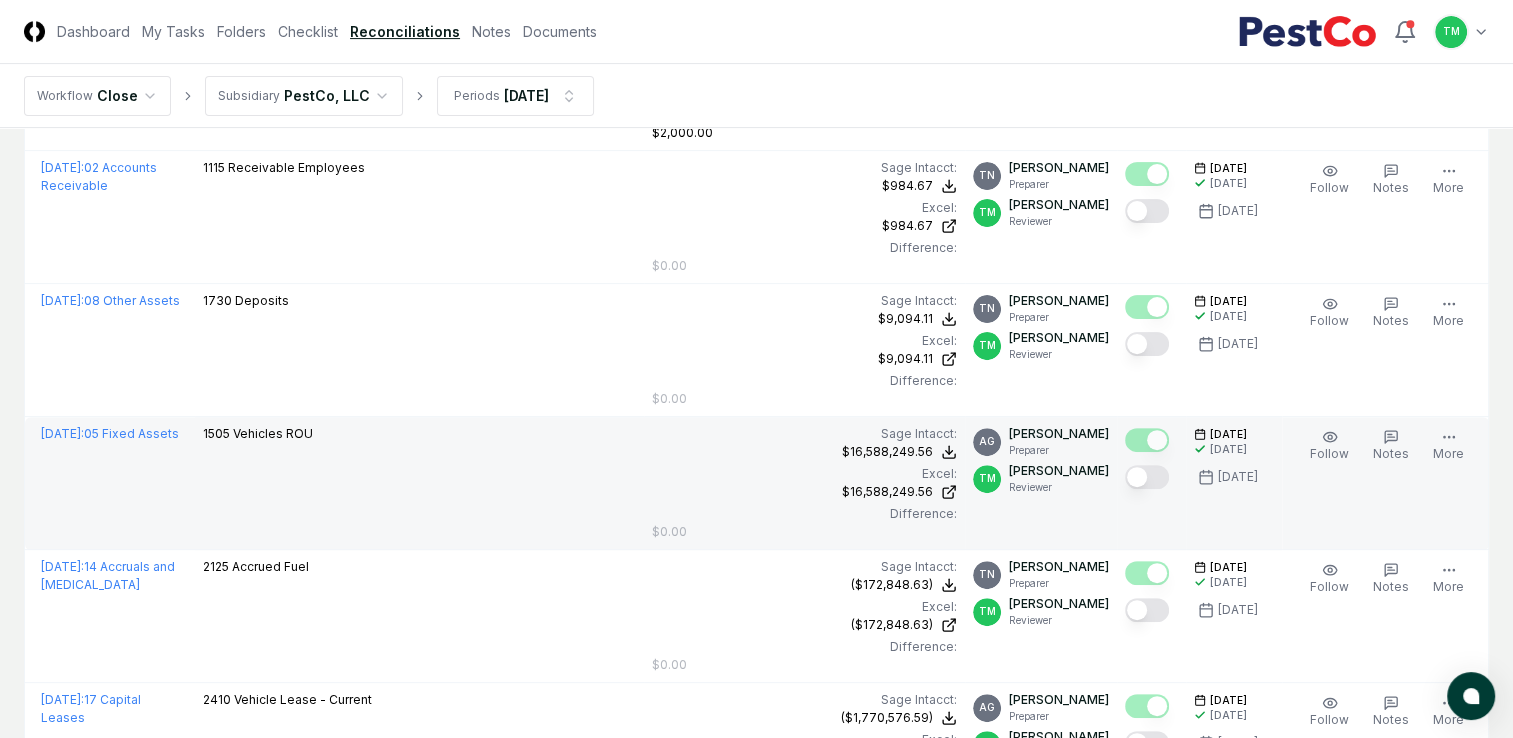 click at bounding box center [1147, 477] 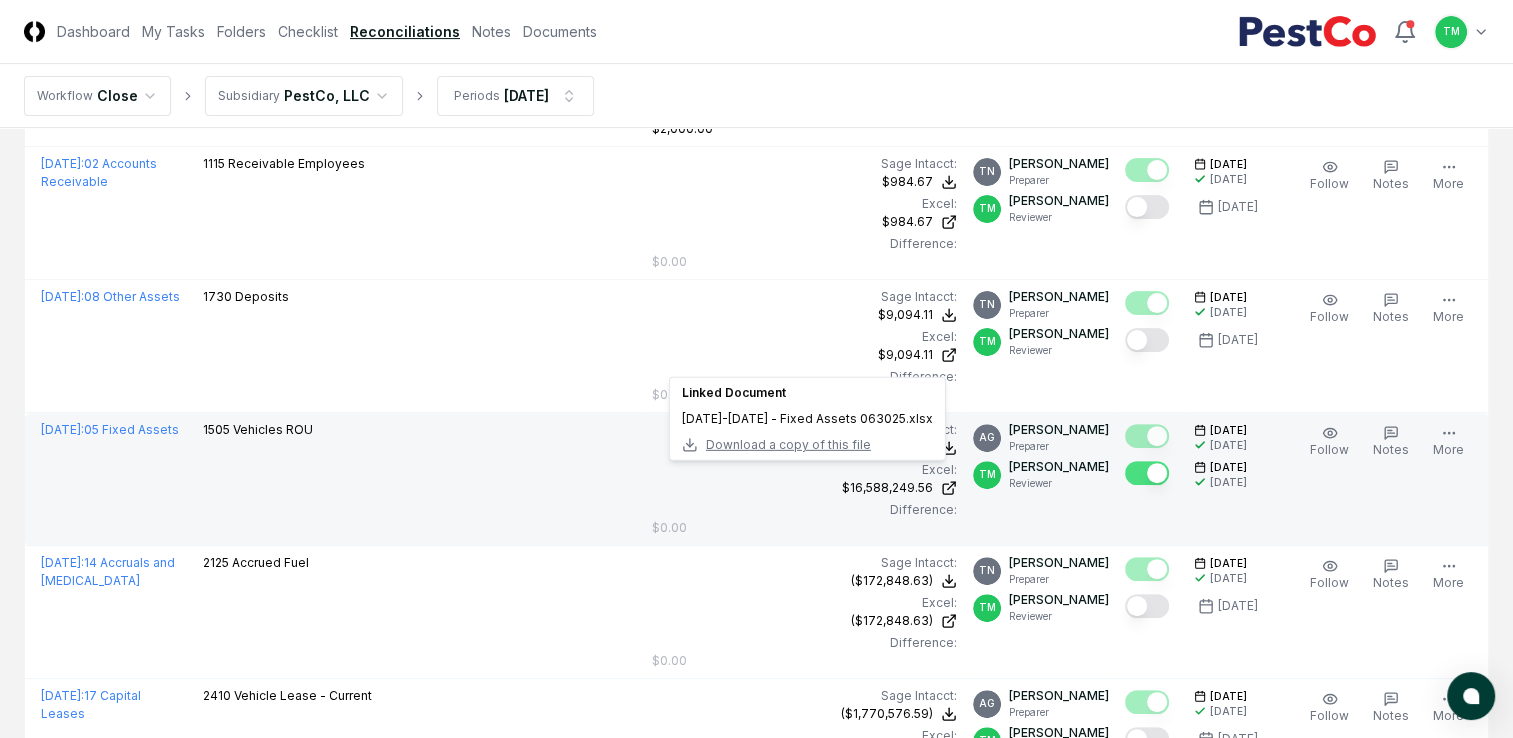 scroll, scrollTop: 800, scrollLeft: 0, axis: vertical 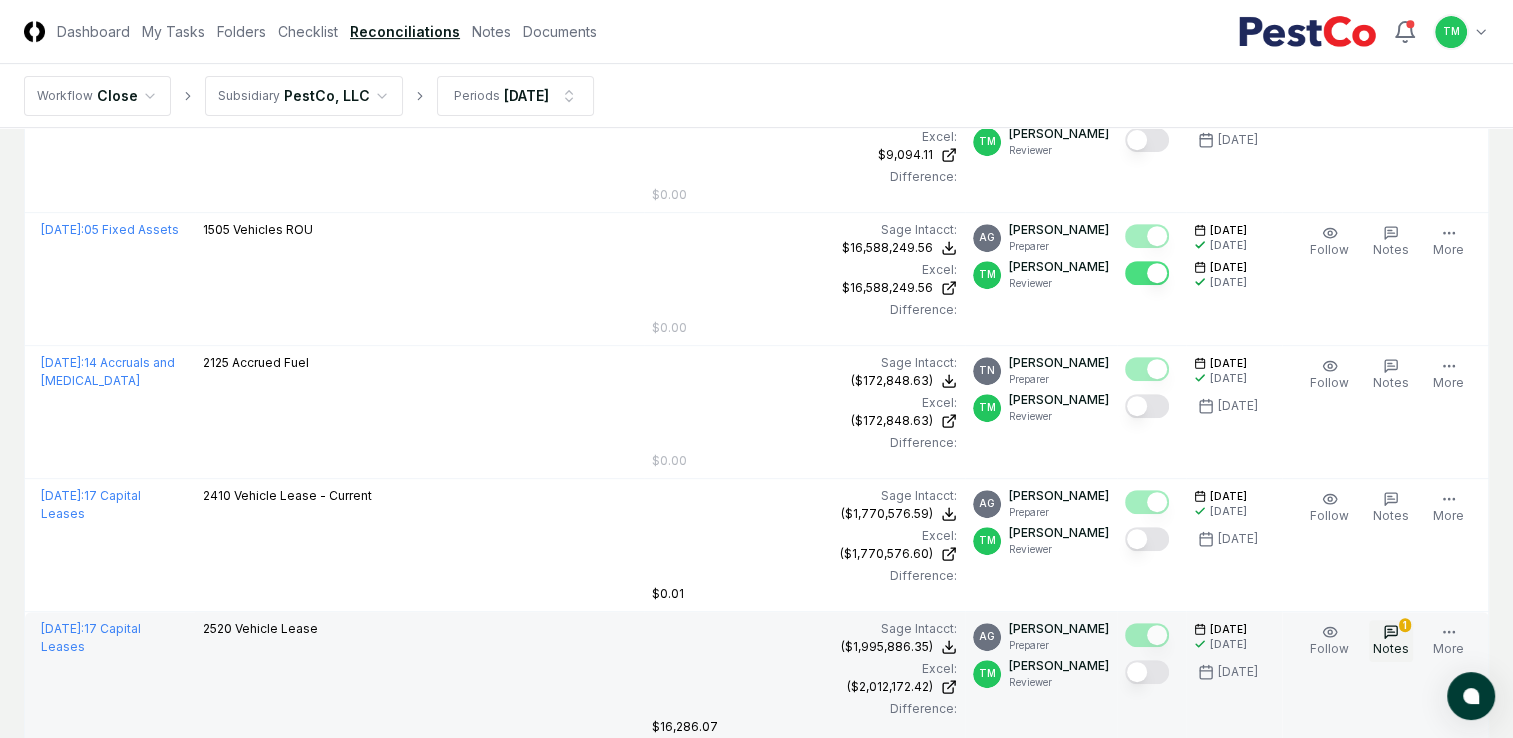click on "Notes" at bounding box center (1391, 648) 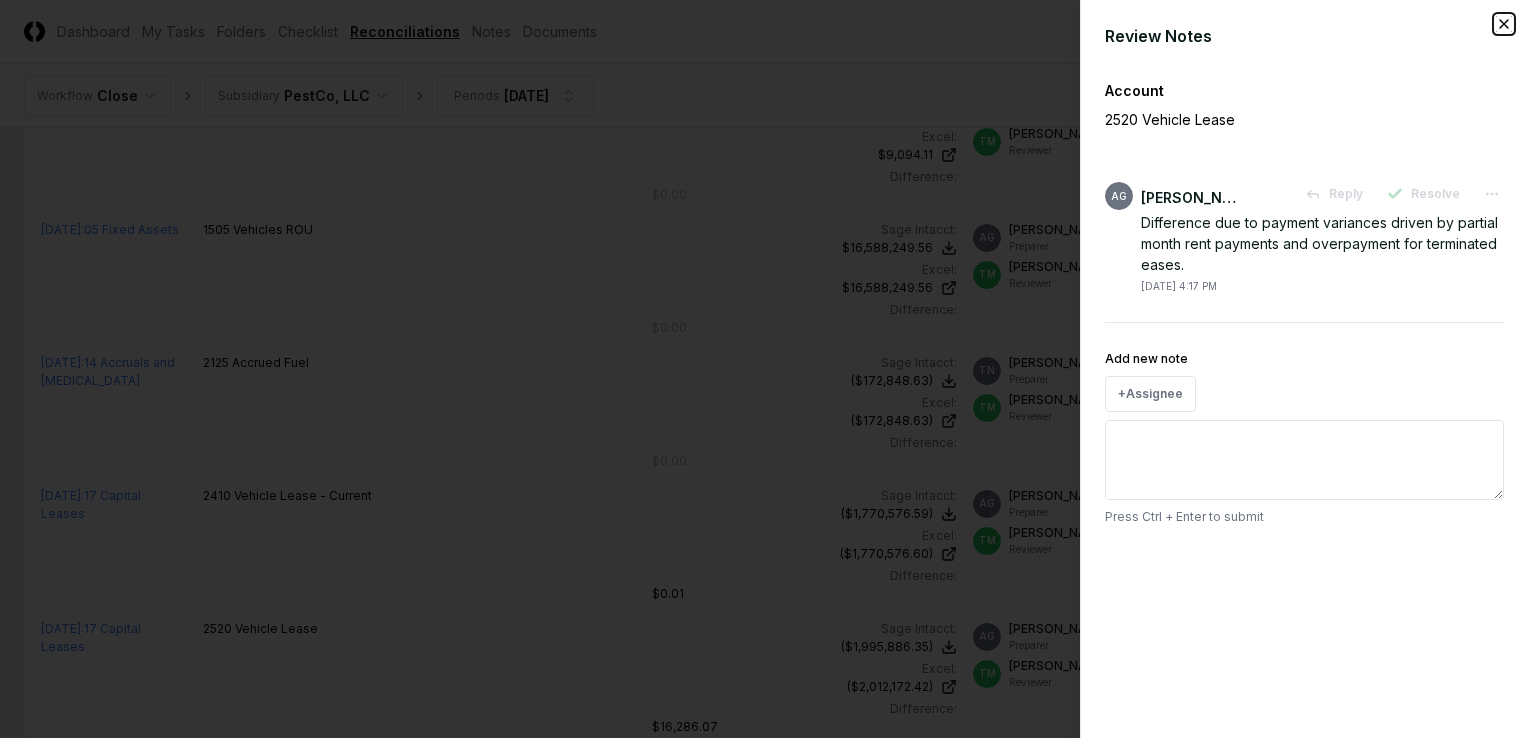 click 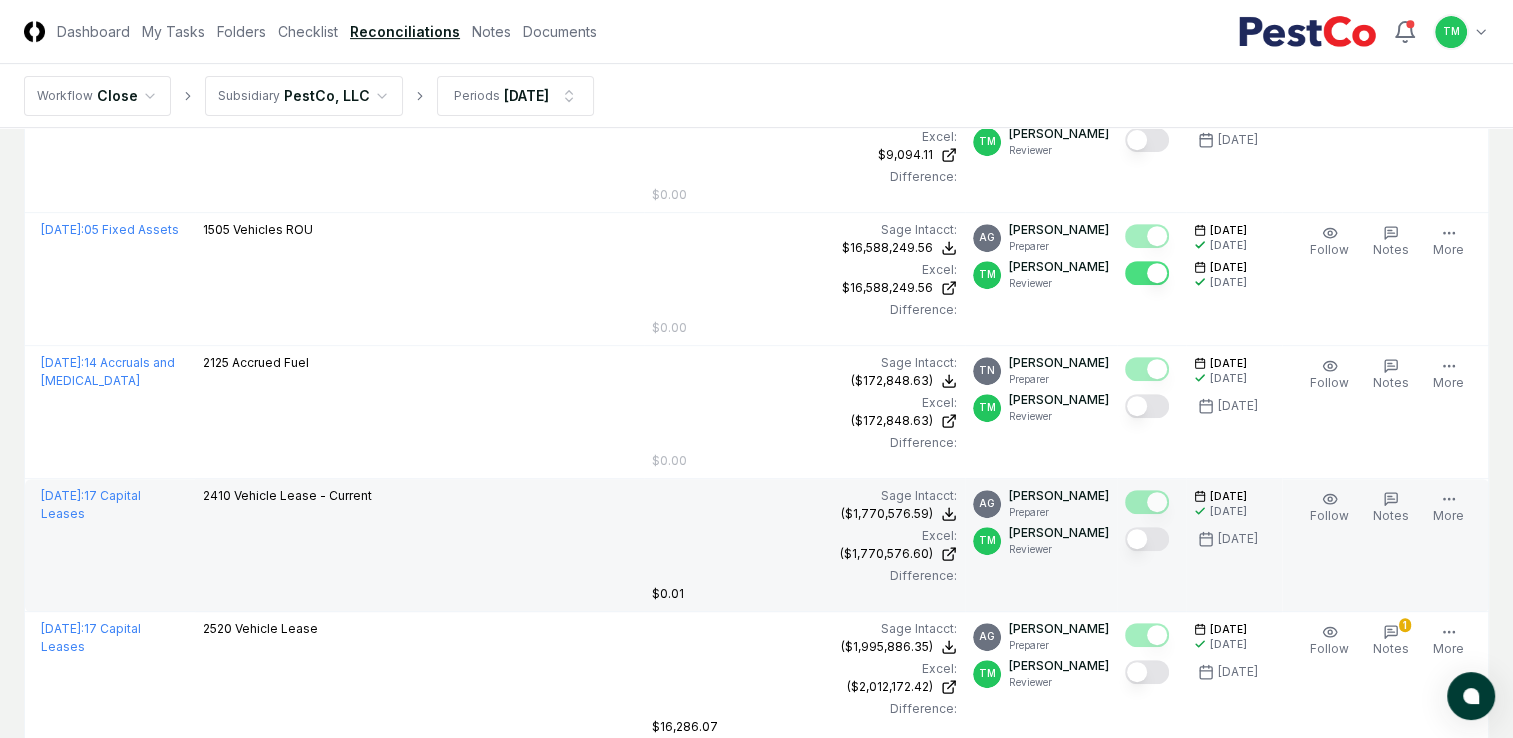 click at bounding box center (1147, 539) 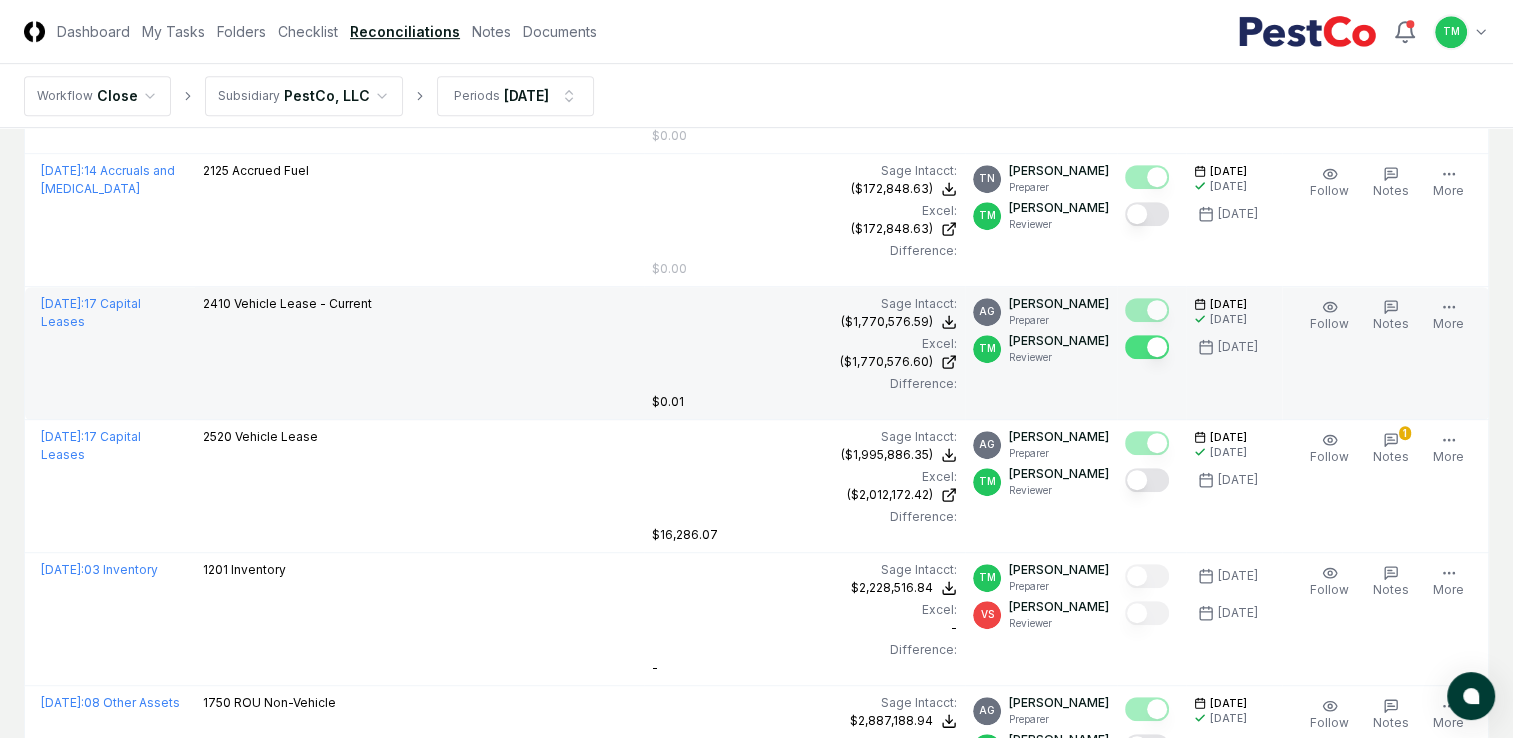 scroll, scrollTop: 1000, scrollLeft: 0, axis: vertical 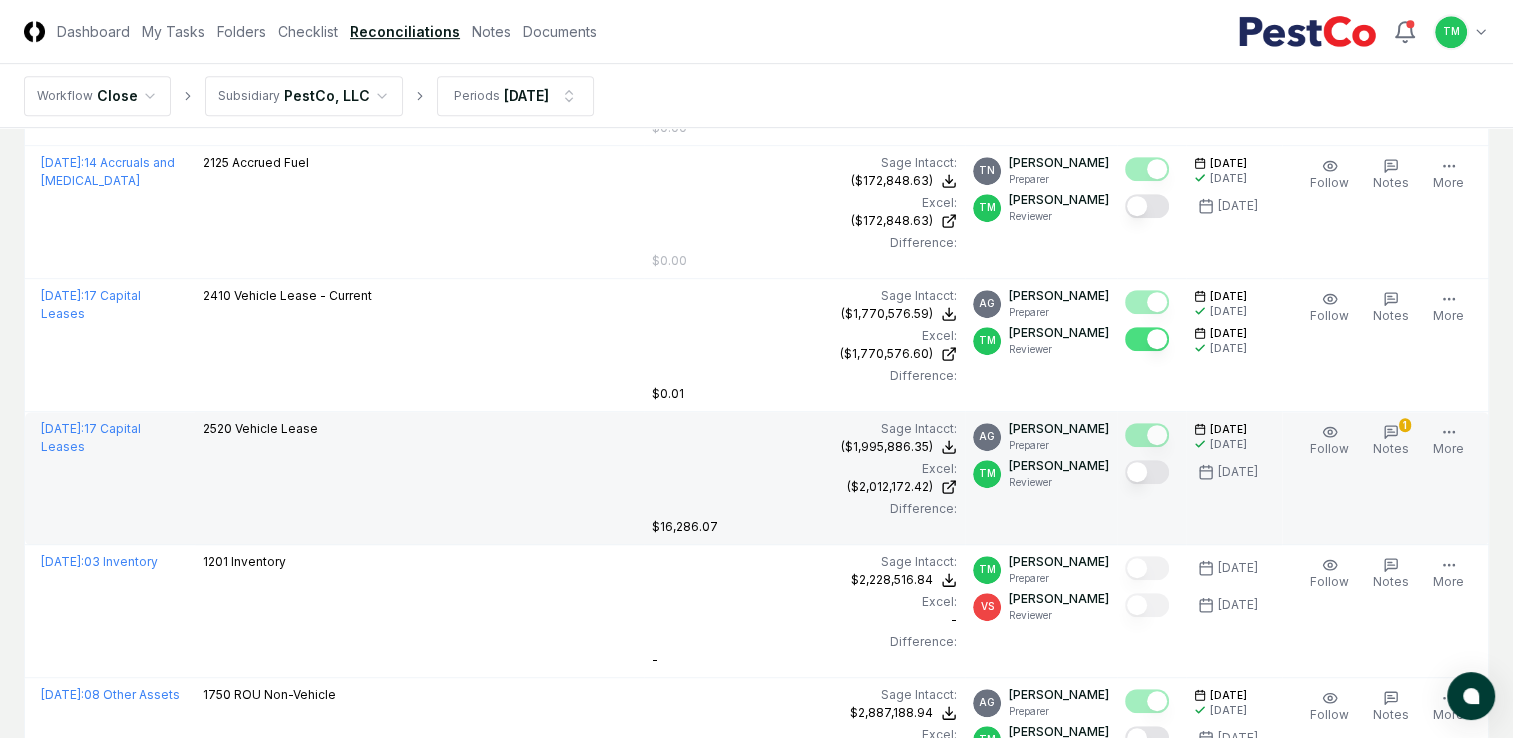 click at bounding box center (1147, 472) 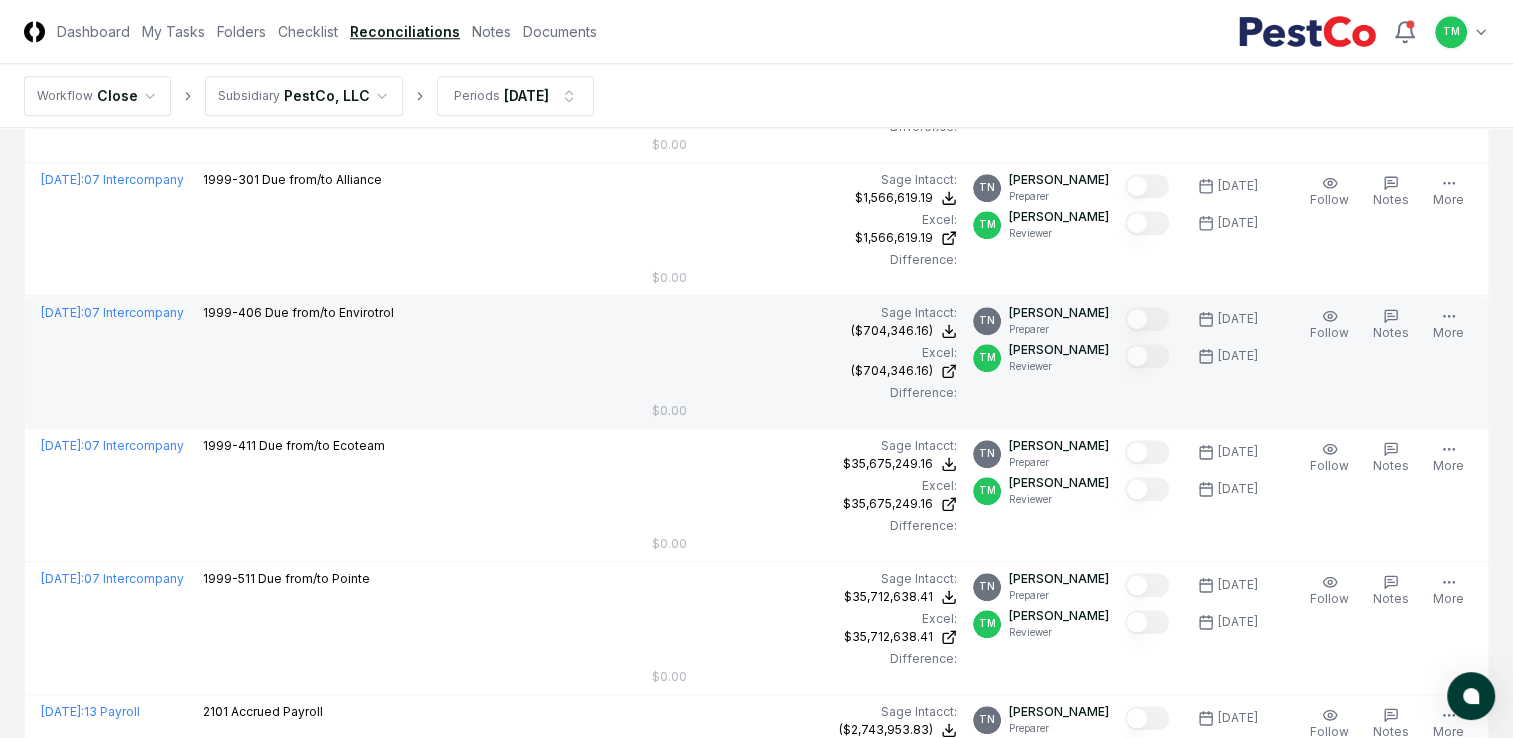 scroll, scrollTop: 2000, scrollLeft: 0, axis: vertical 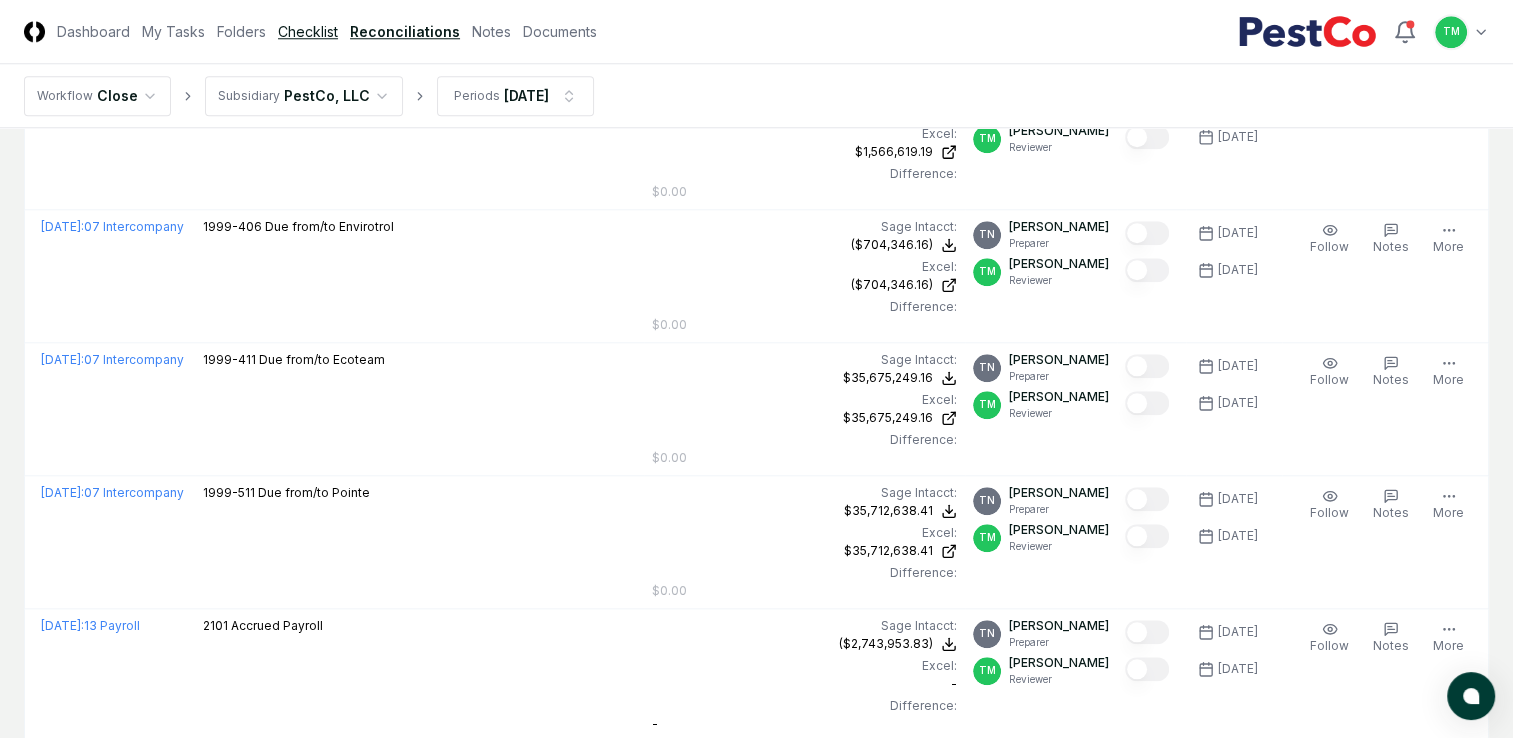 click on "Checklist" at bounding box center [308, 31] 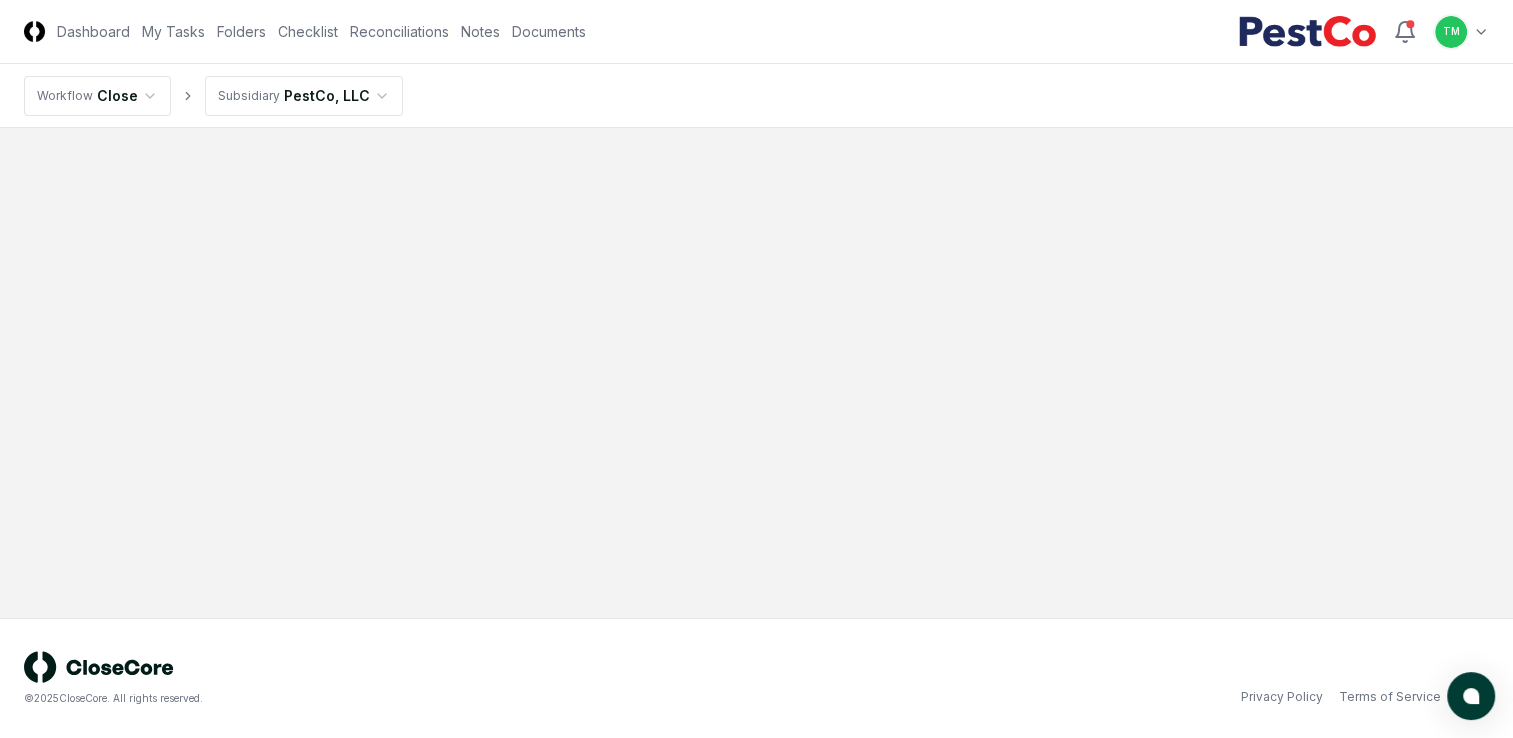 scroll, scrollTop: 0, scrollLeft: 0, axis: both 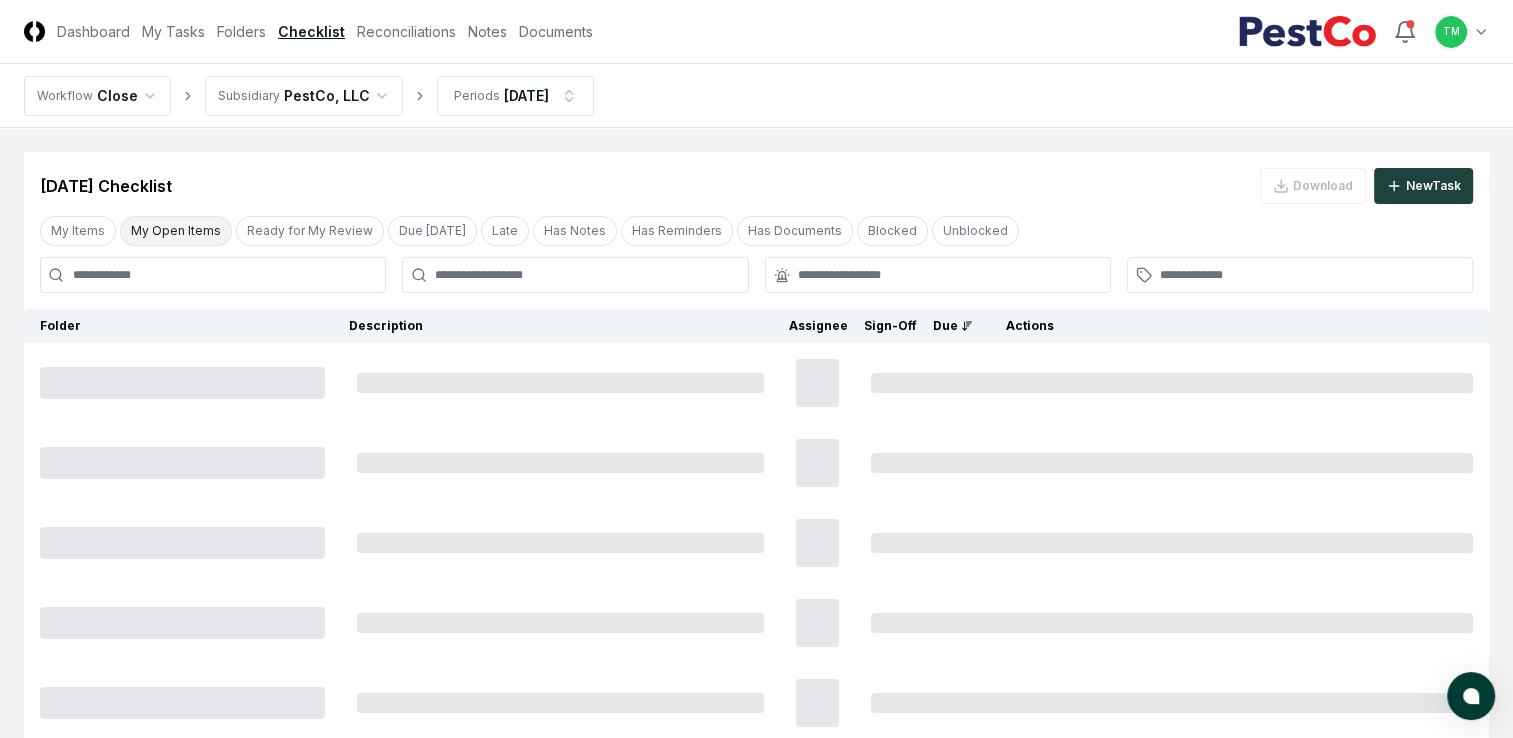 click on "My Open Items" at bounding box center [176, 231] 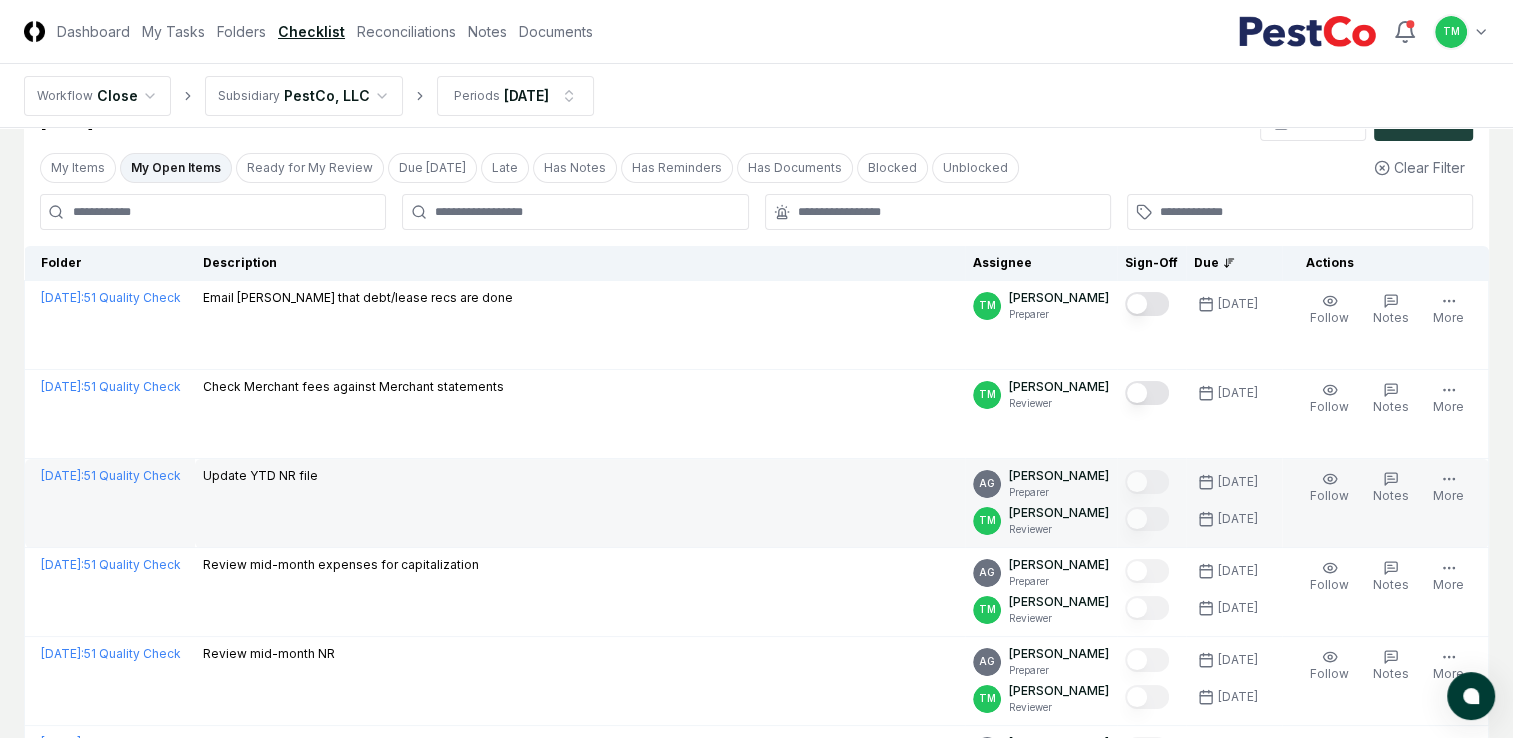 scroll, scrollTop: 0, scrollLeft: 0, axis: both 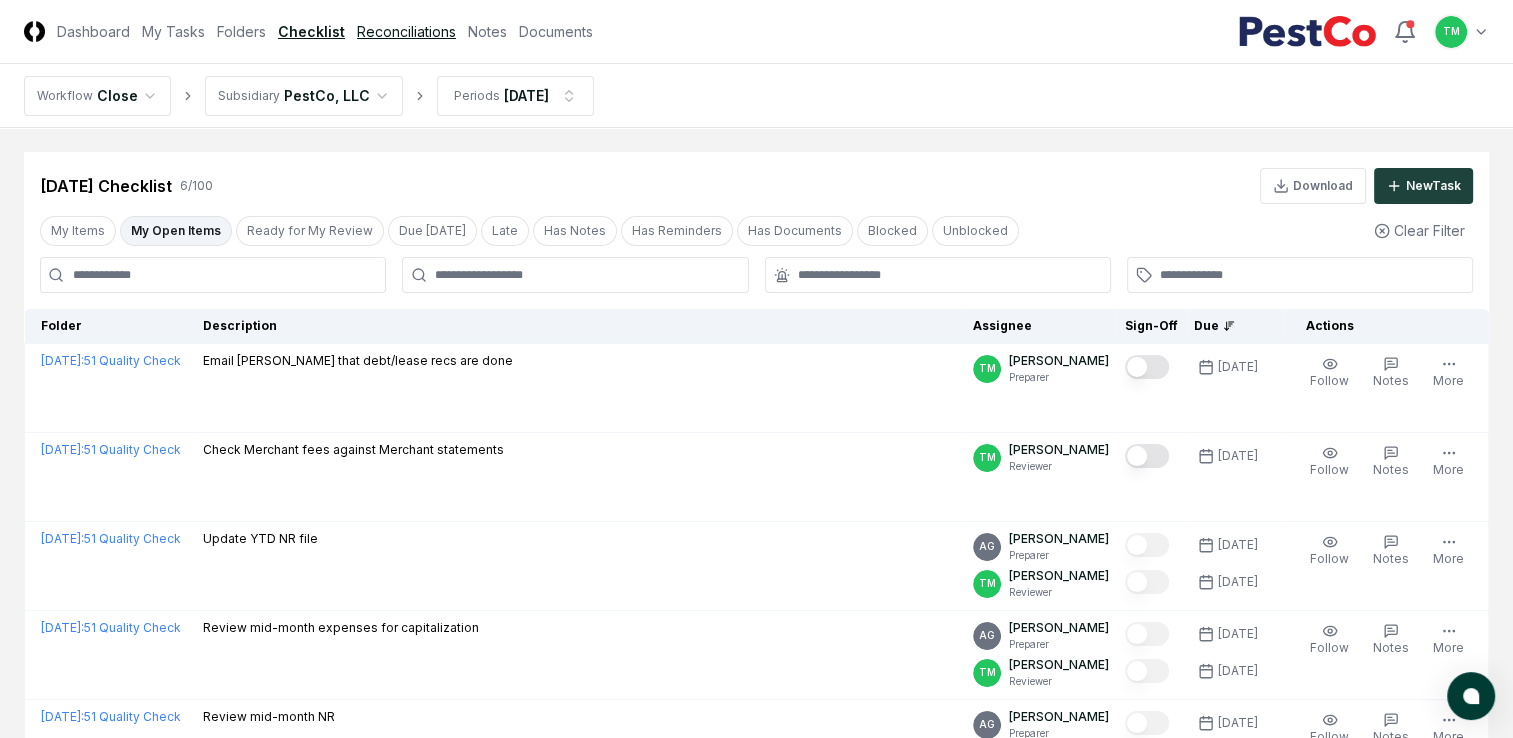 click on "Reconciliations" at bounding box center [406, 31] 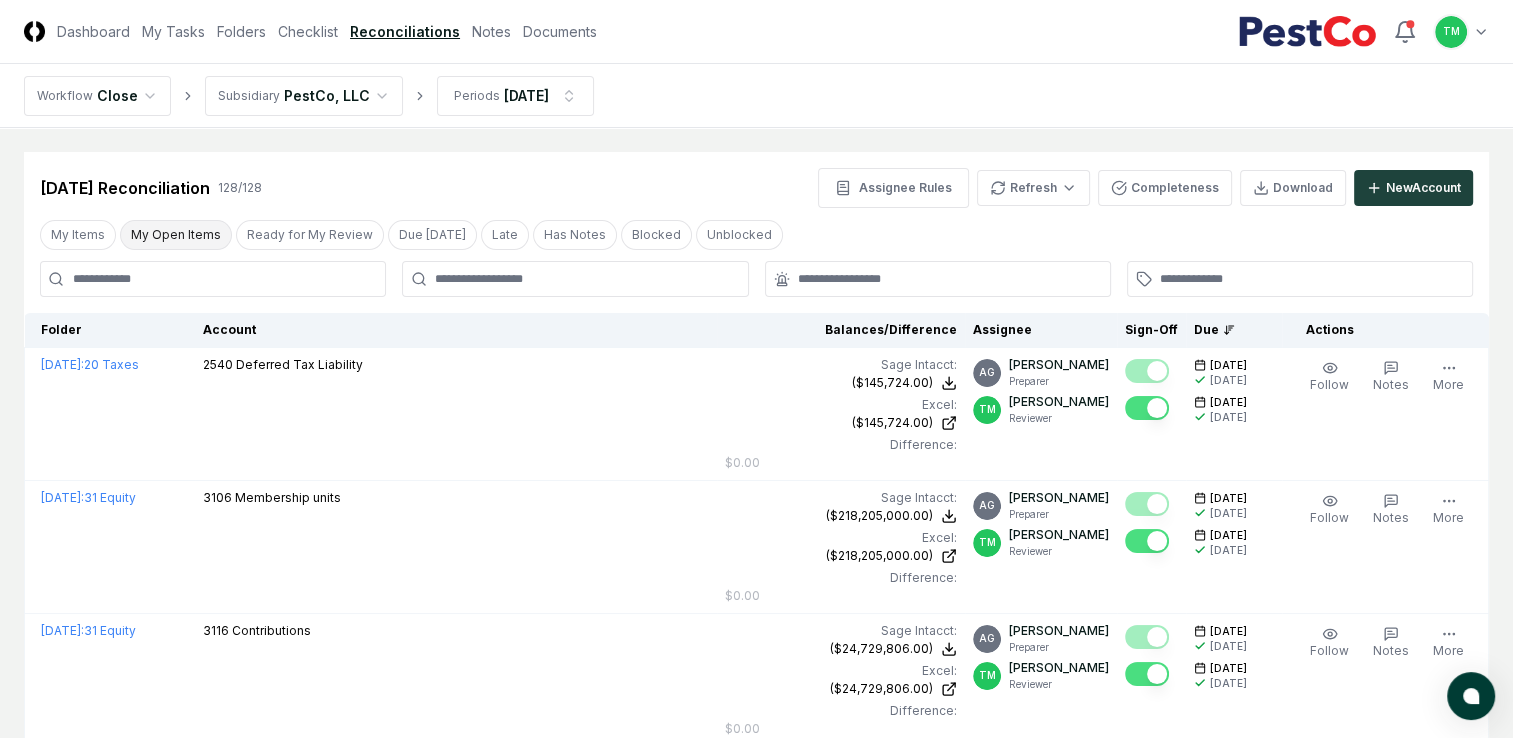 click on "My Open Items" at bounding box center (176, 235) 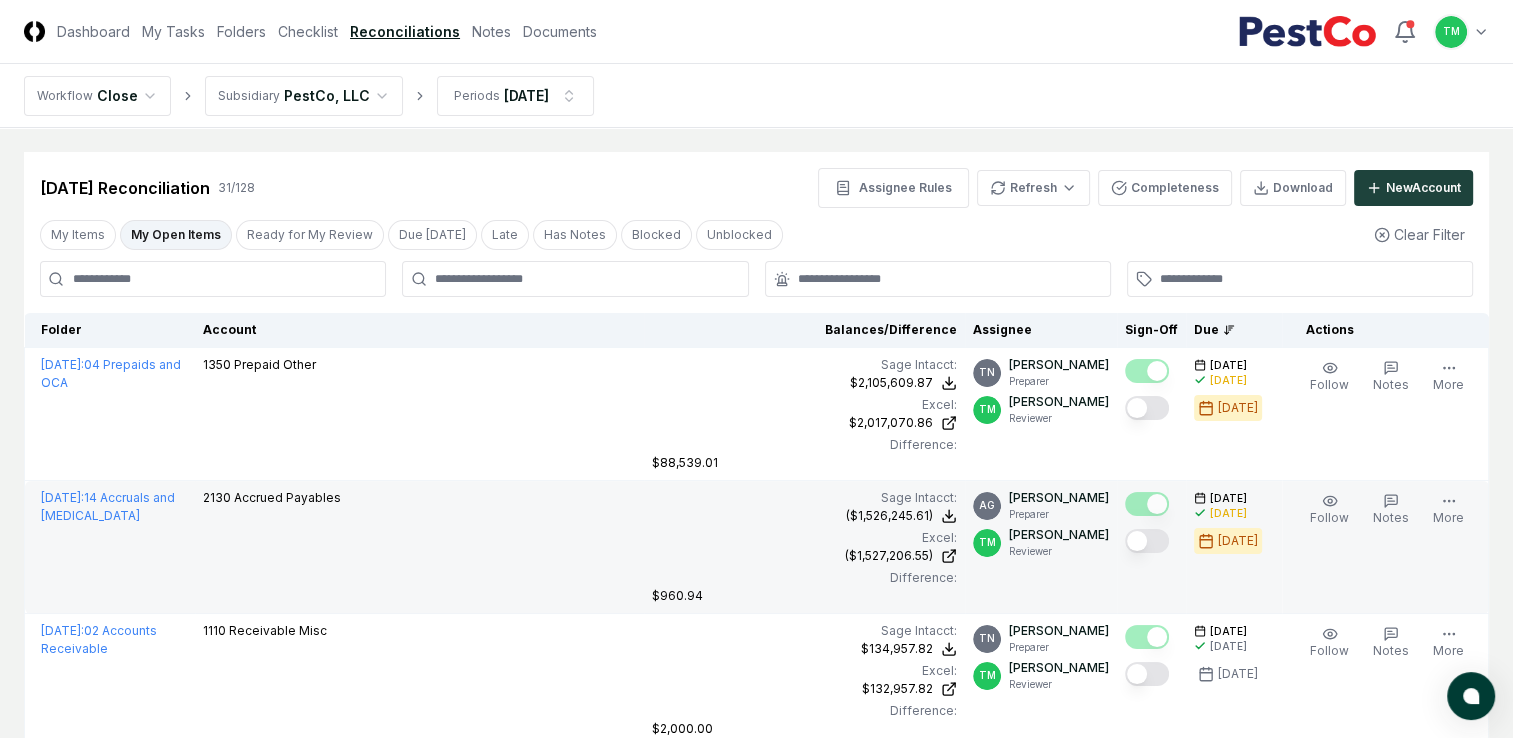 drag, startPoint x: 5, startPoint y: 600, endPoint x: 68, endPoint y: 599, distance: 63.007935 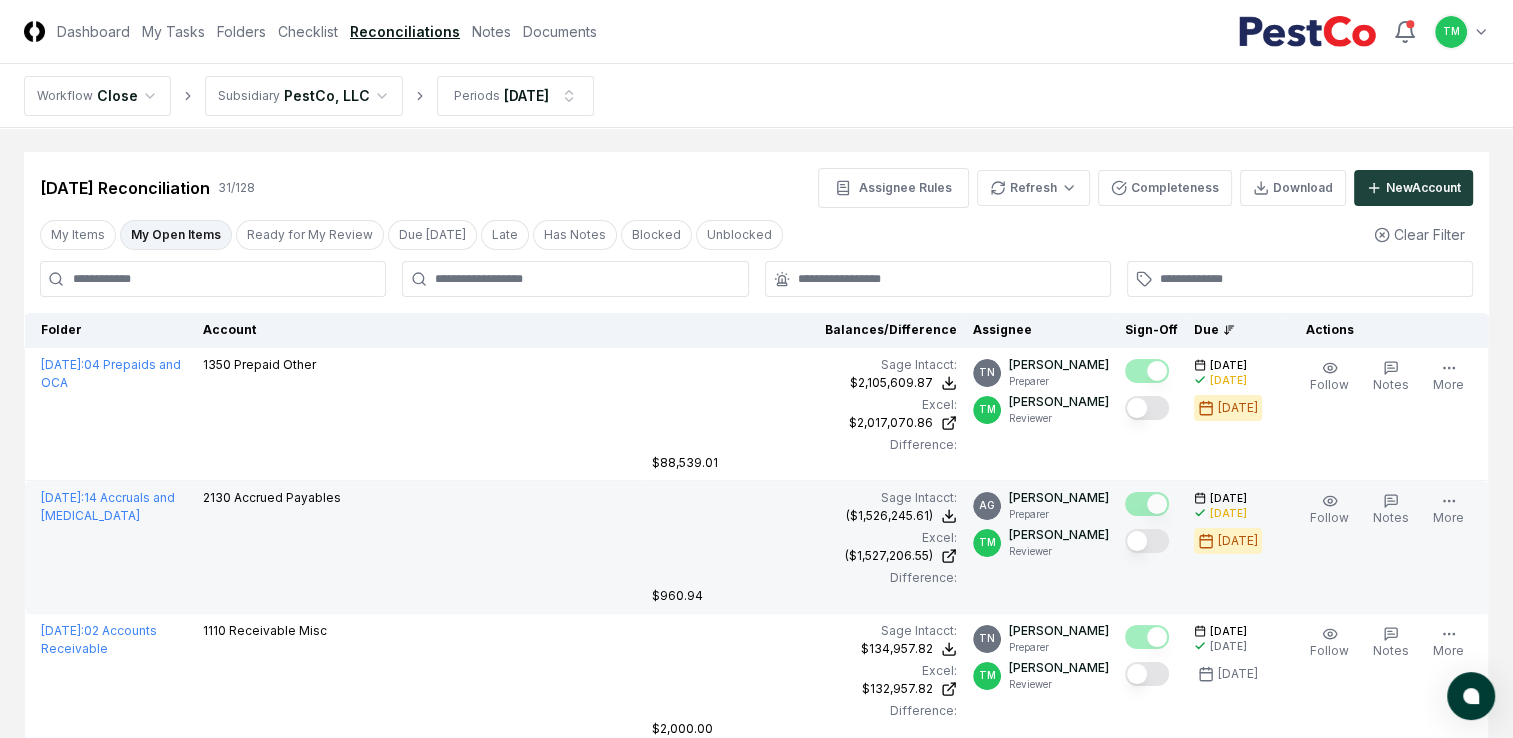 click at bounding box center [1151, 542] 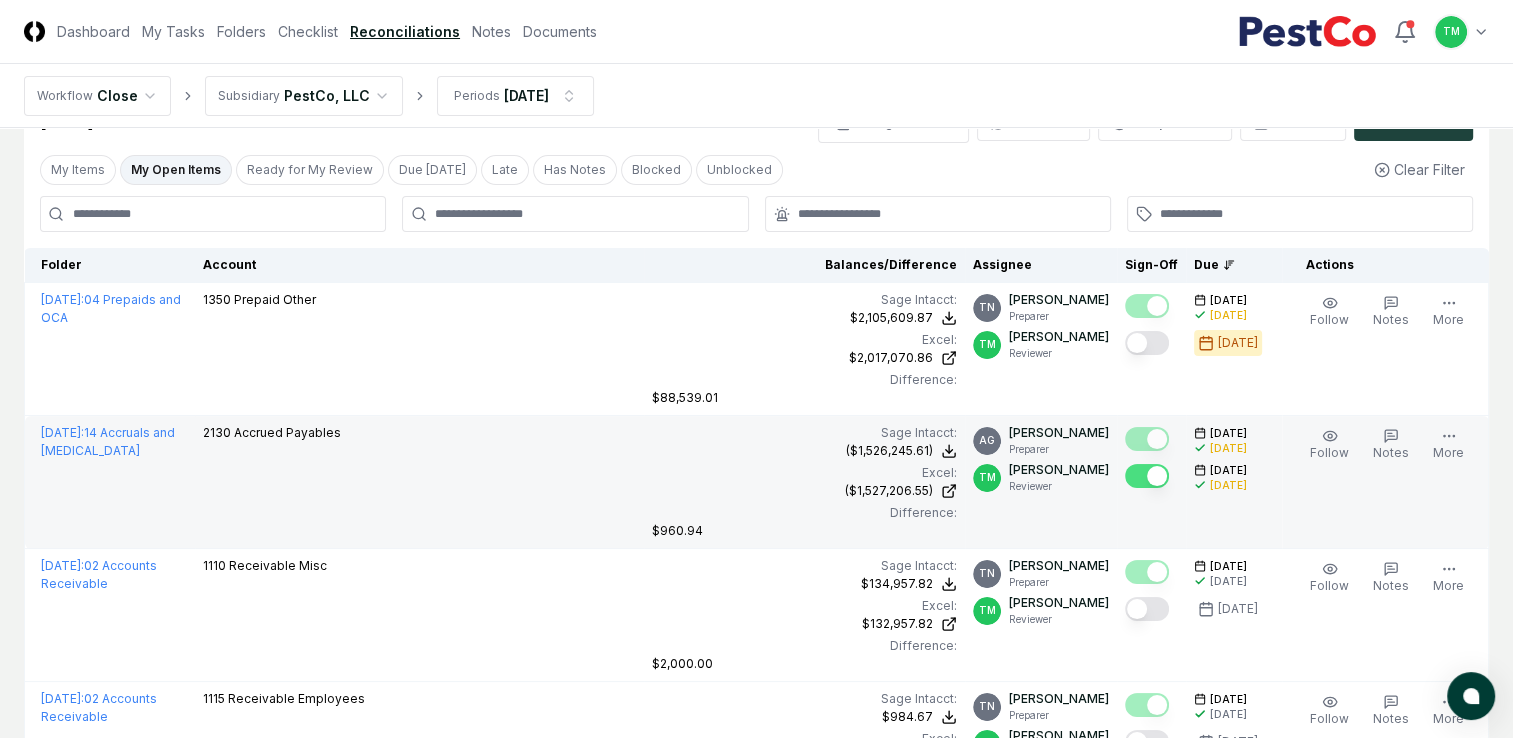 scroll, scrollTop: 100, scrollLeft: 0, axis: vertical 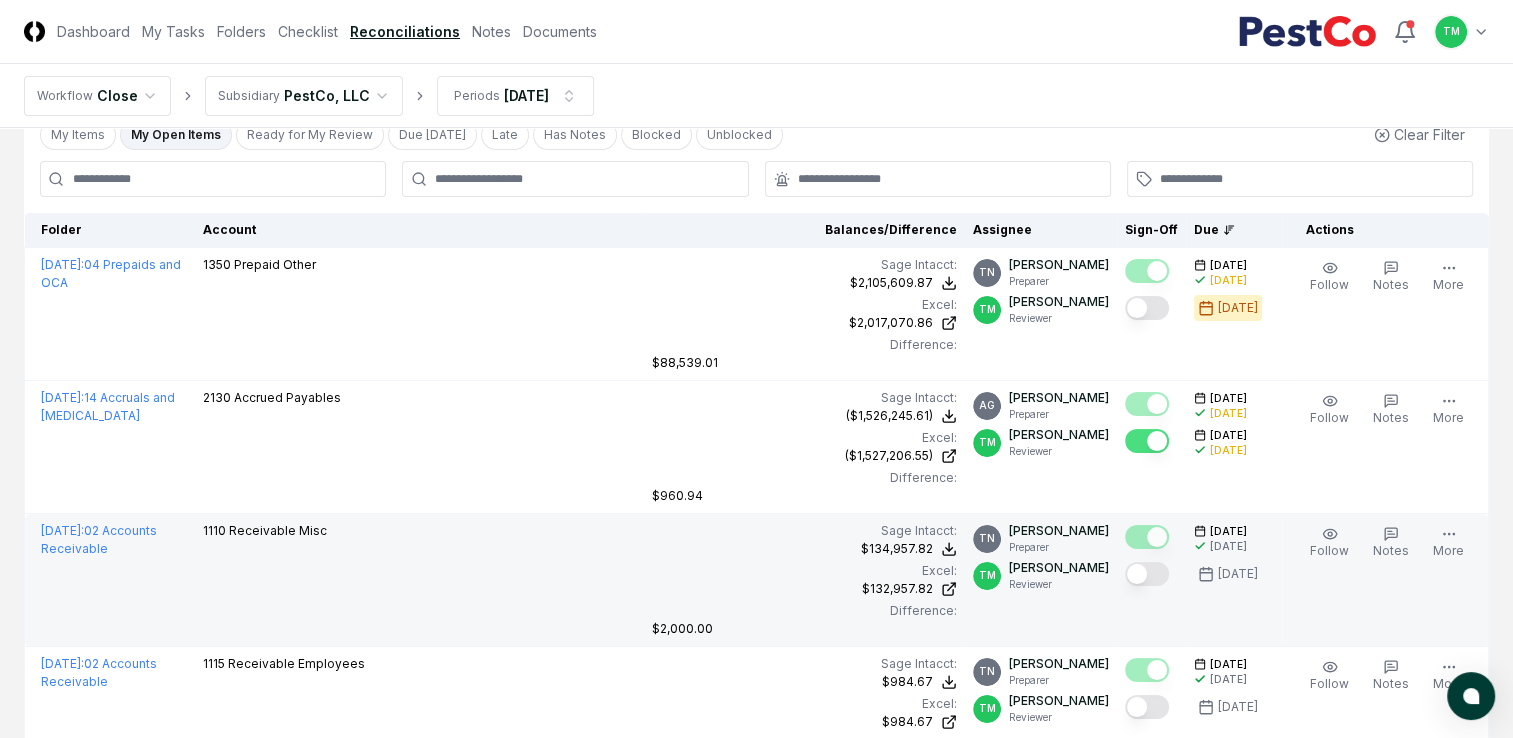 click at bounding box center [1147, 574] 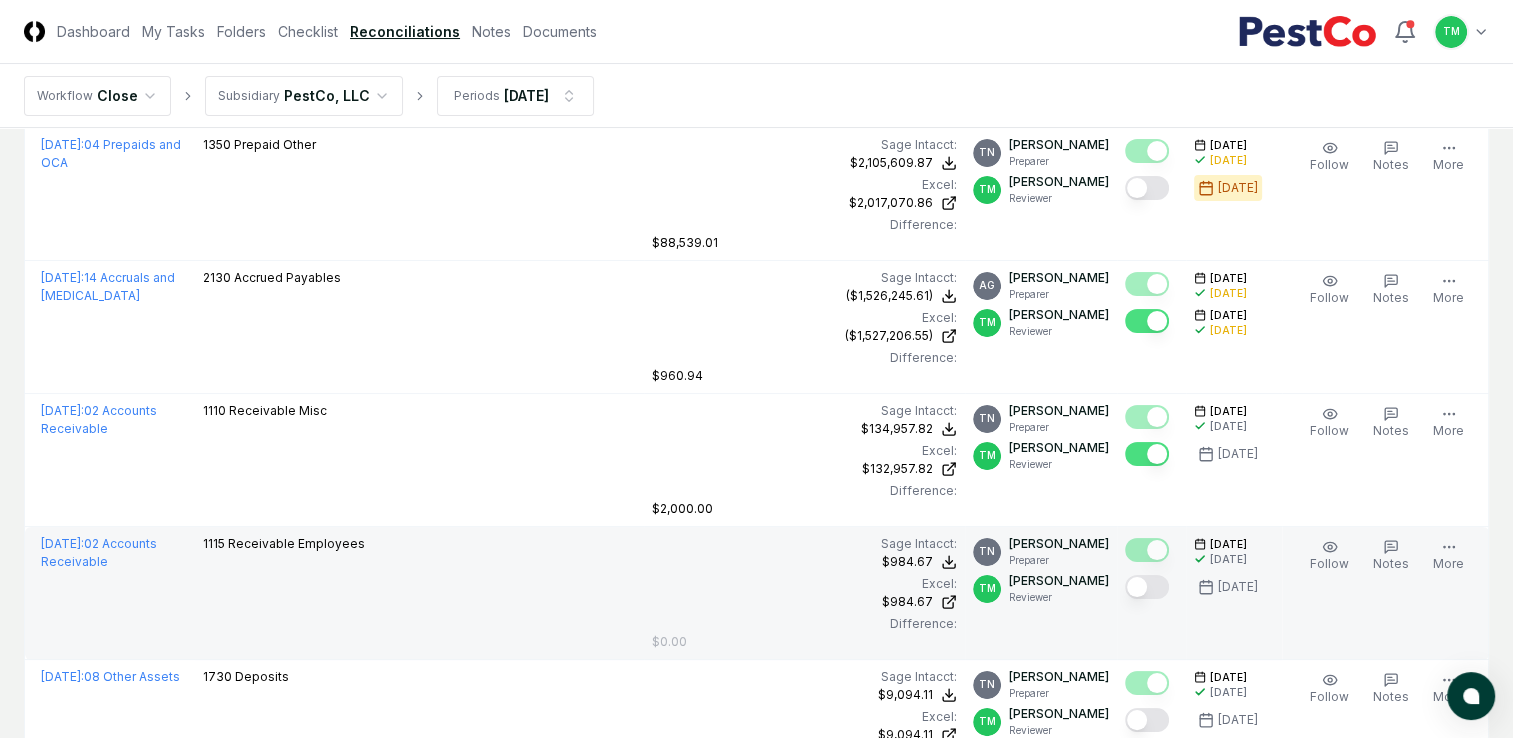 scroll, scrollTop: 300, scrollLeft: 0, axis: vertical 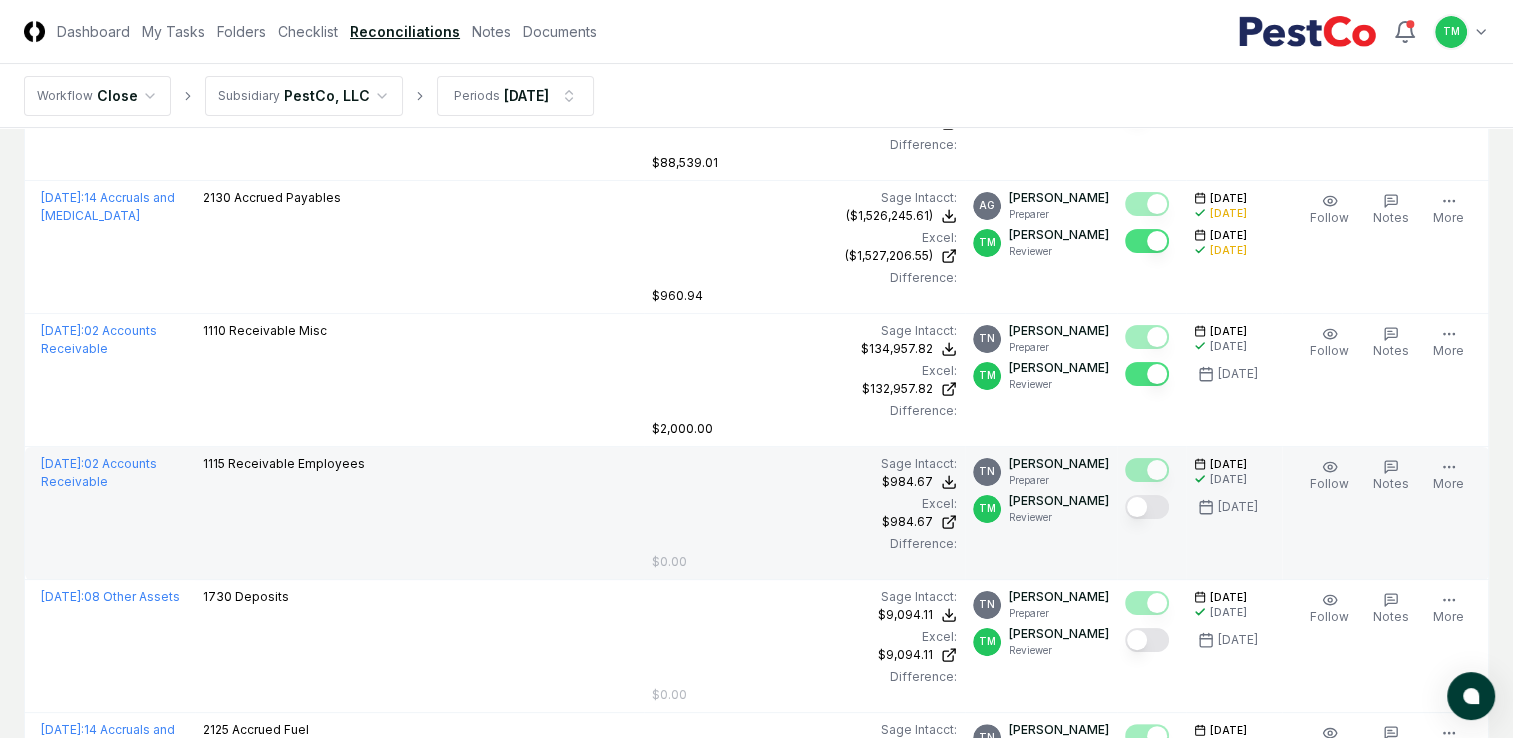 click at bounding box center [1147, 507] 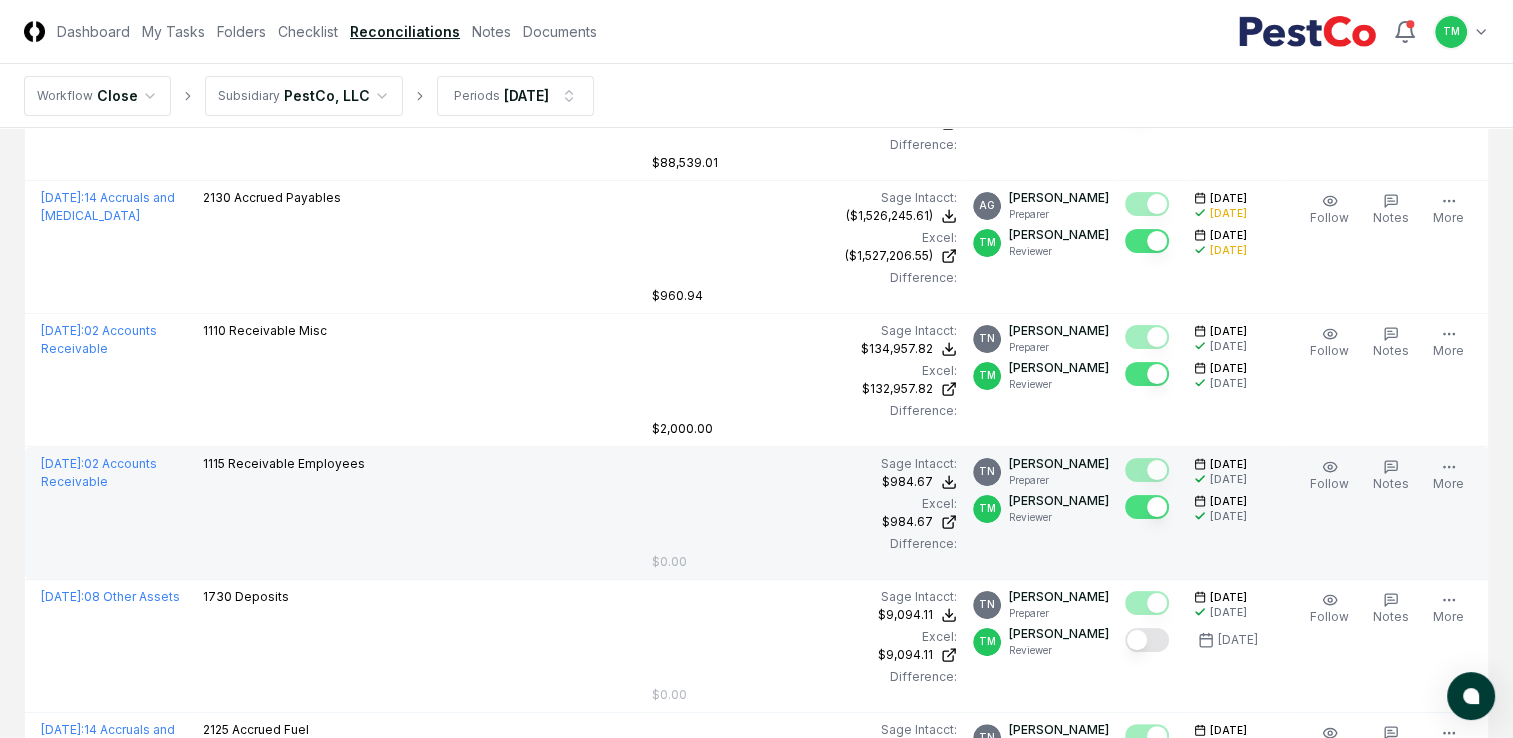 scroll, scrollTop: 0, scrollLeft: 0, axis: both 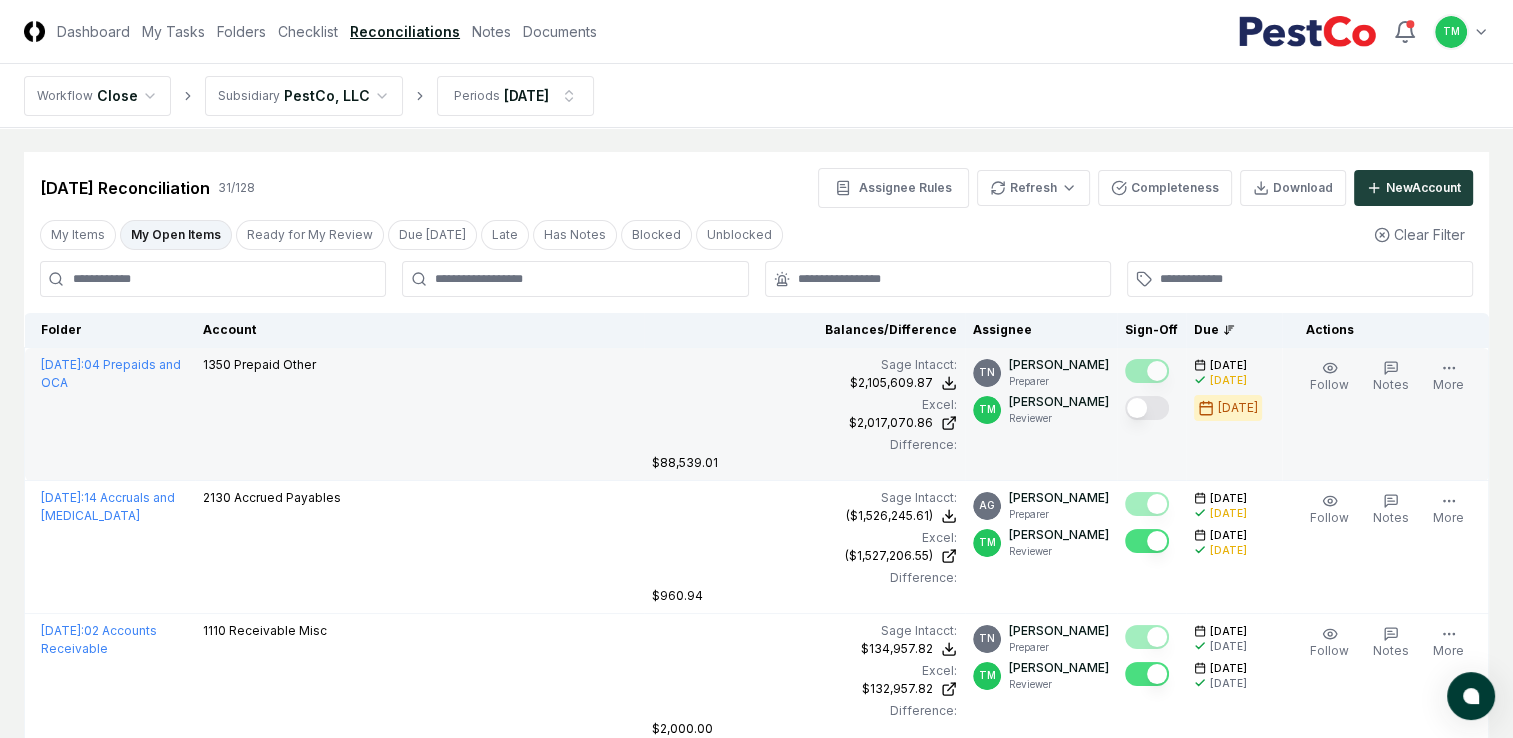 click at bounding box center [1147, 408] 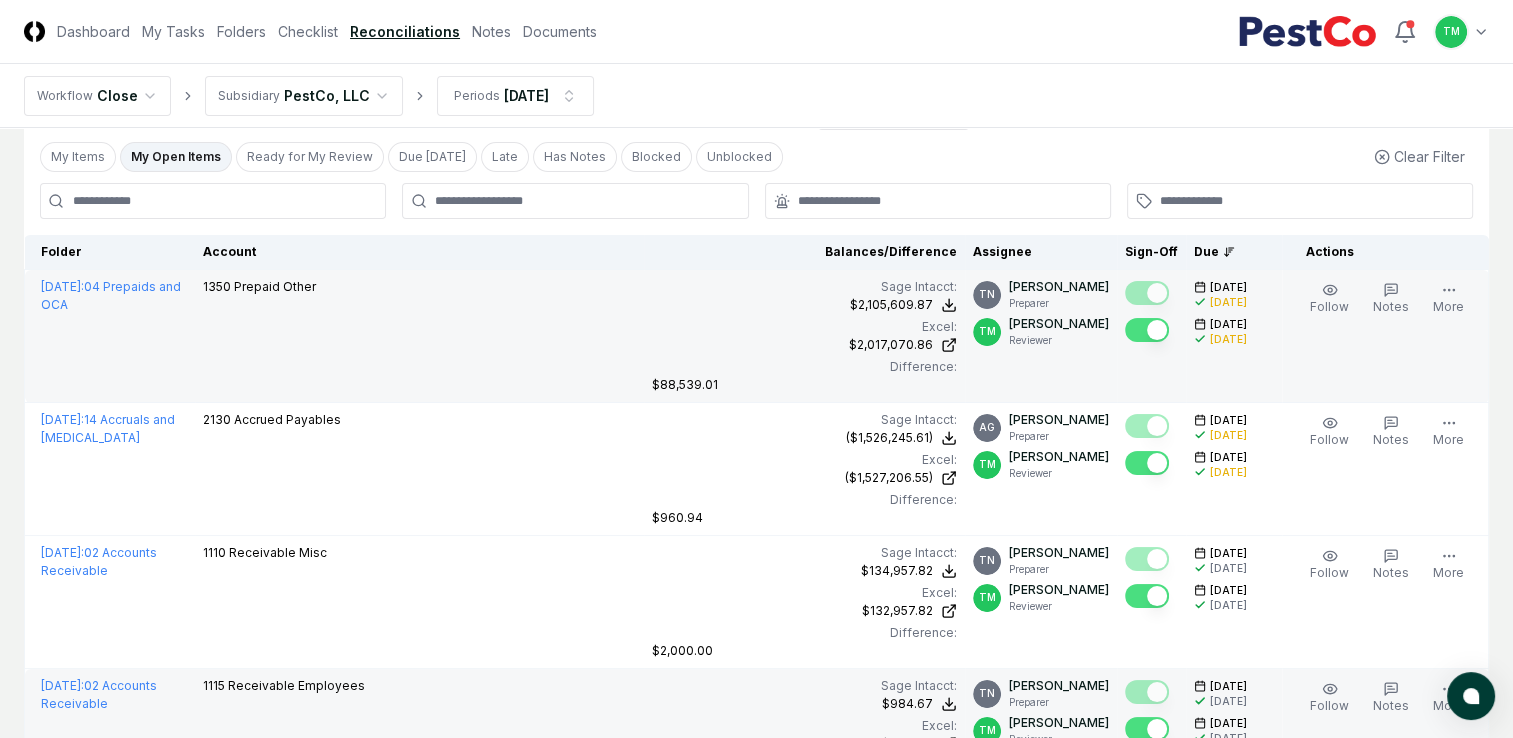 scroll, scrollTop: 0, scrollLeft: 0, axis: both 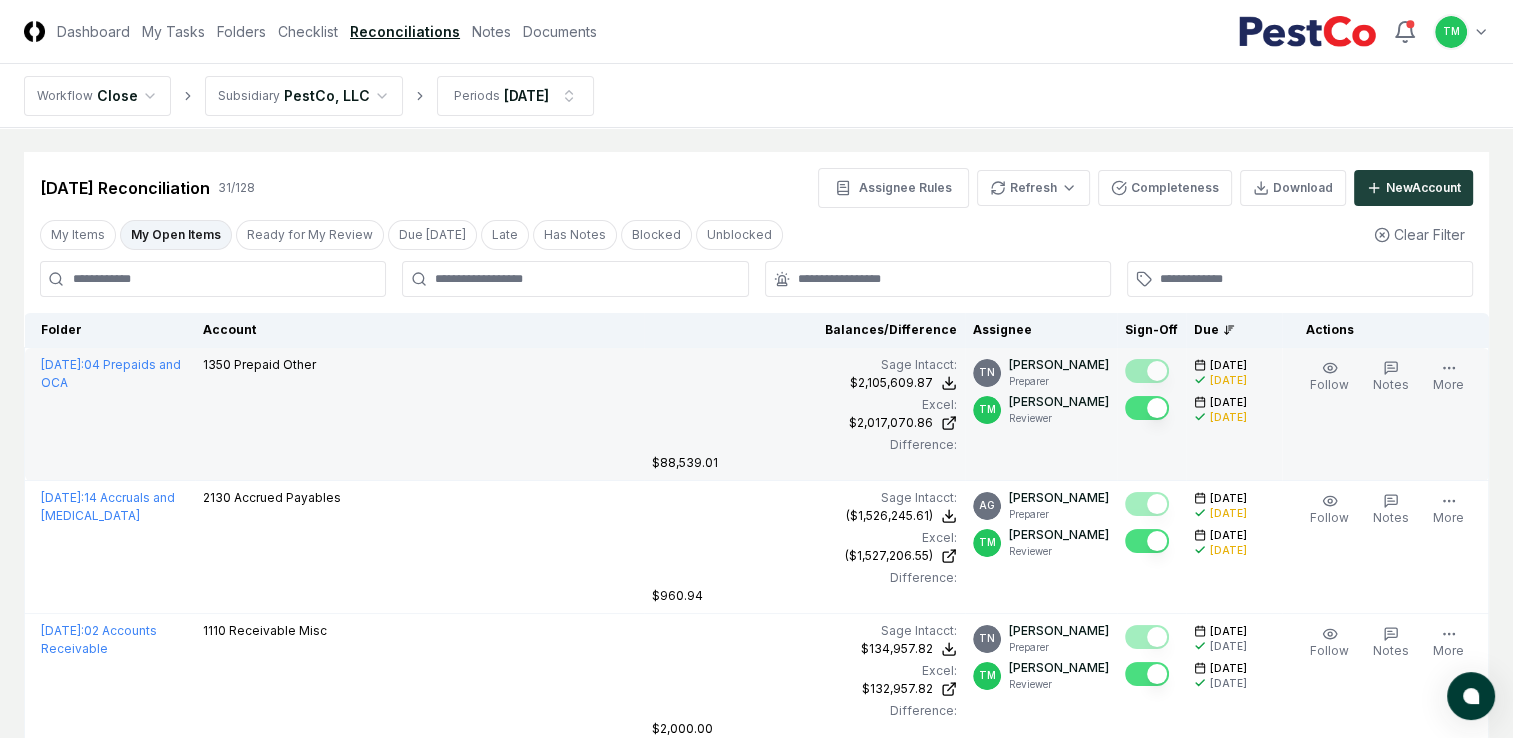 click on "My Open Items" at bounding box center (176, 235) 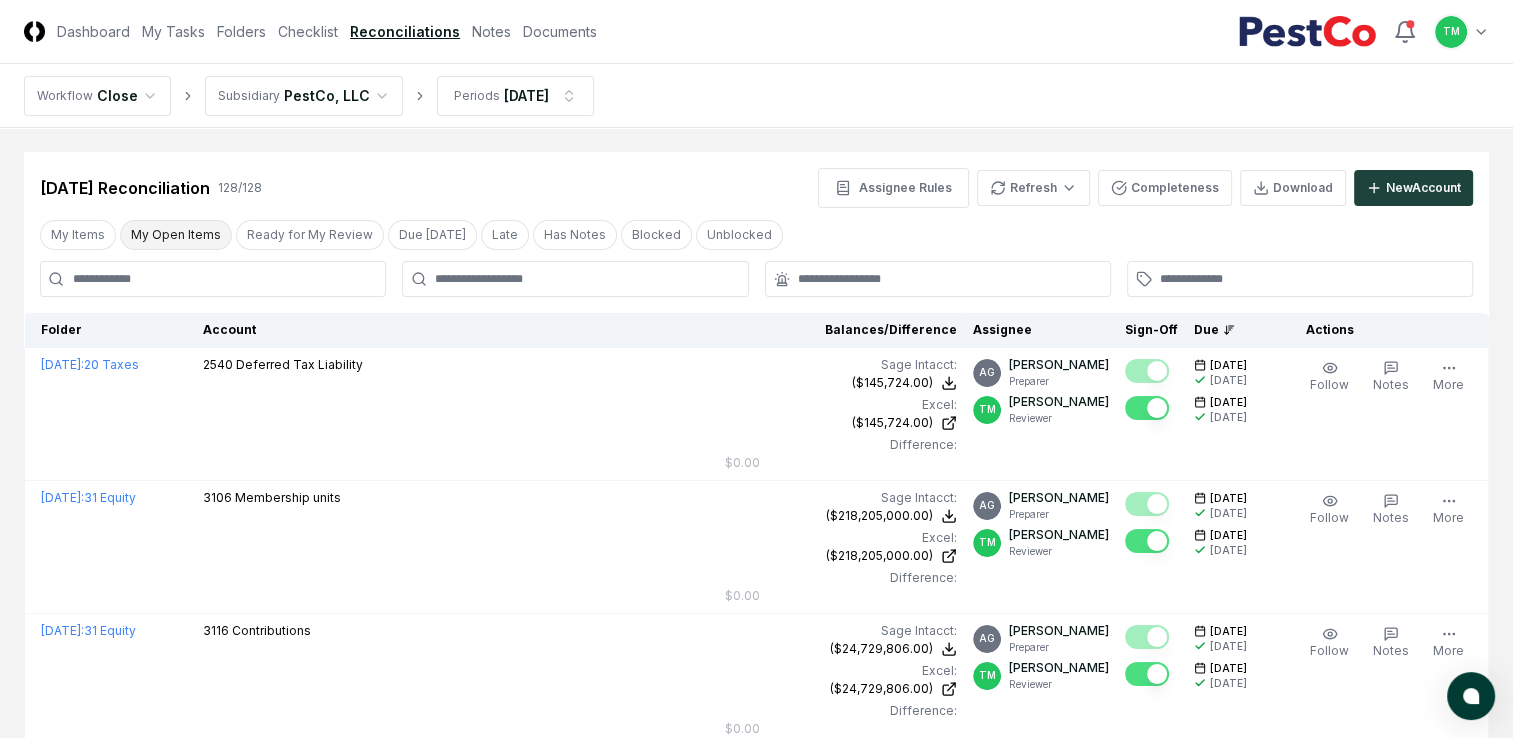 click on "My Open Items" at bounding box center (176, 235) 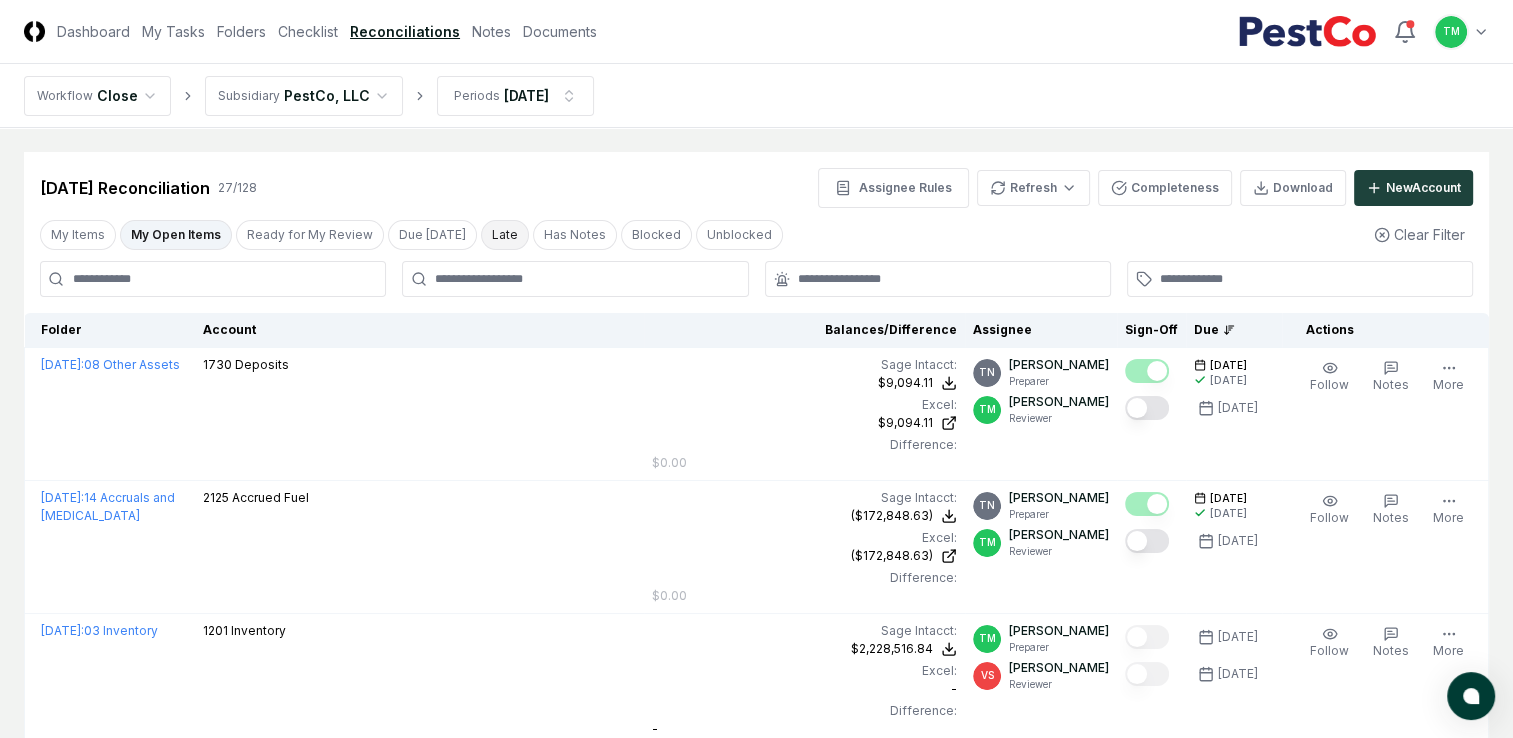 click on "Late" at bounding box center (505, 235) 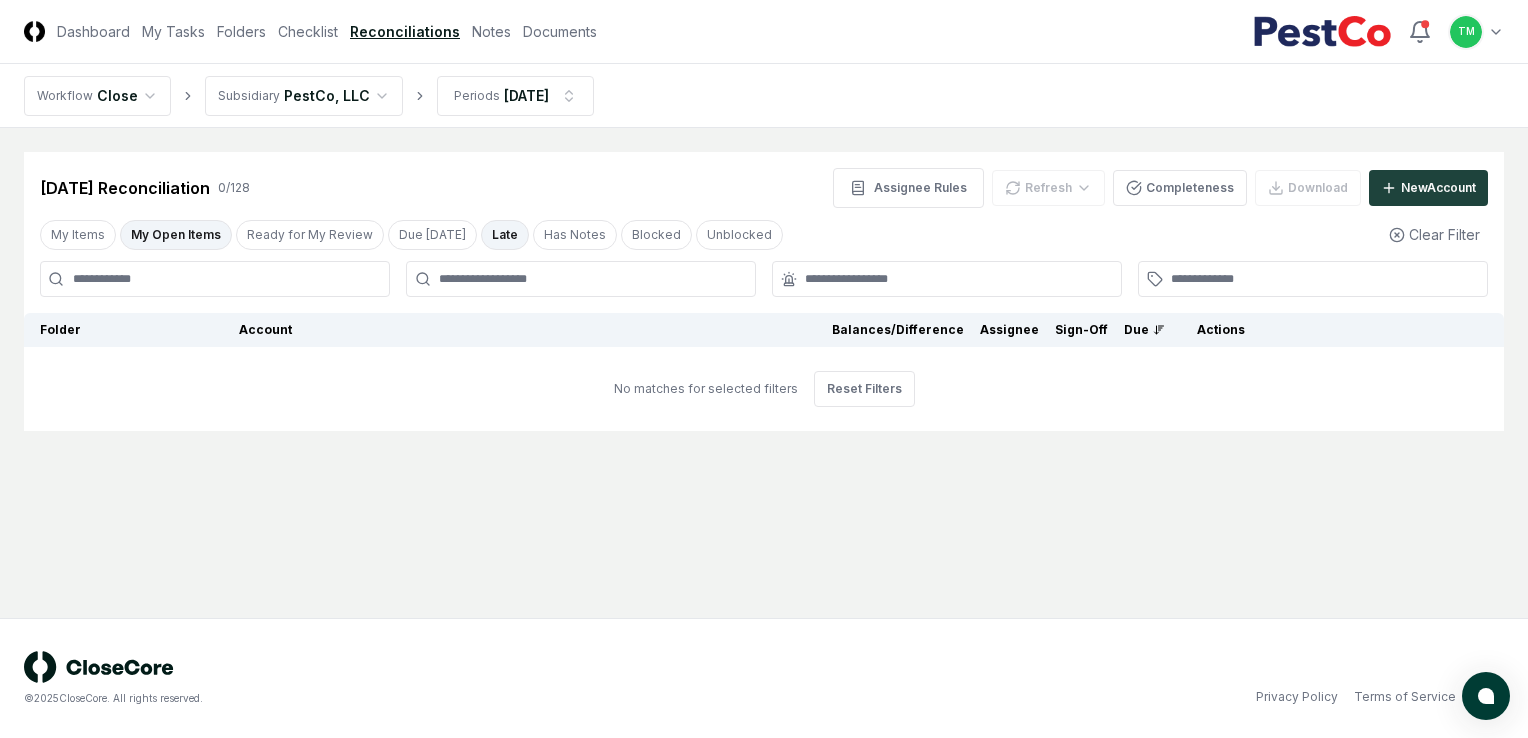 click on "Late" at bounding box center (505, 235) 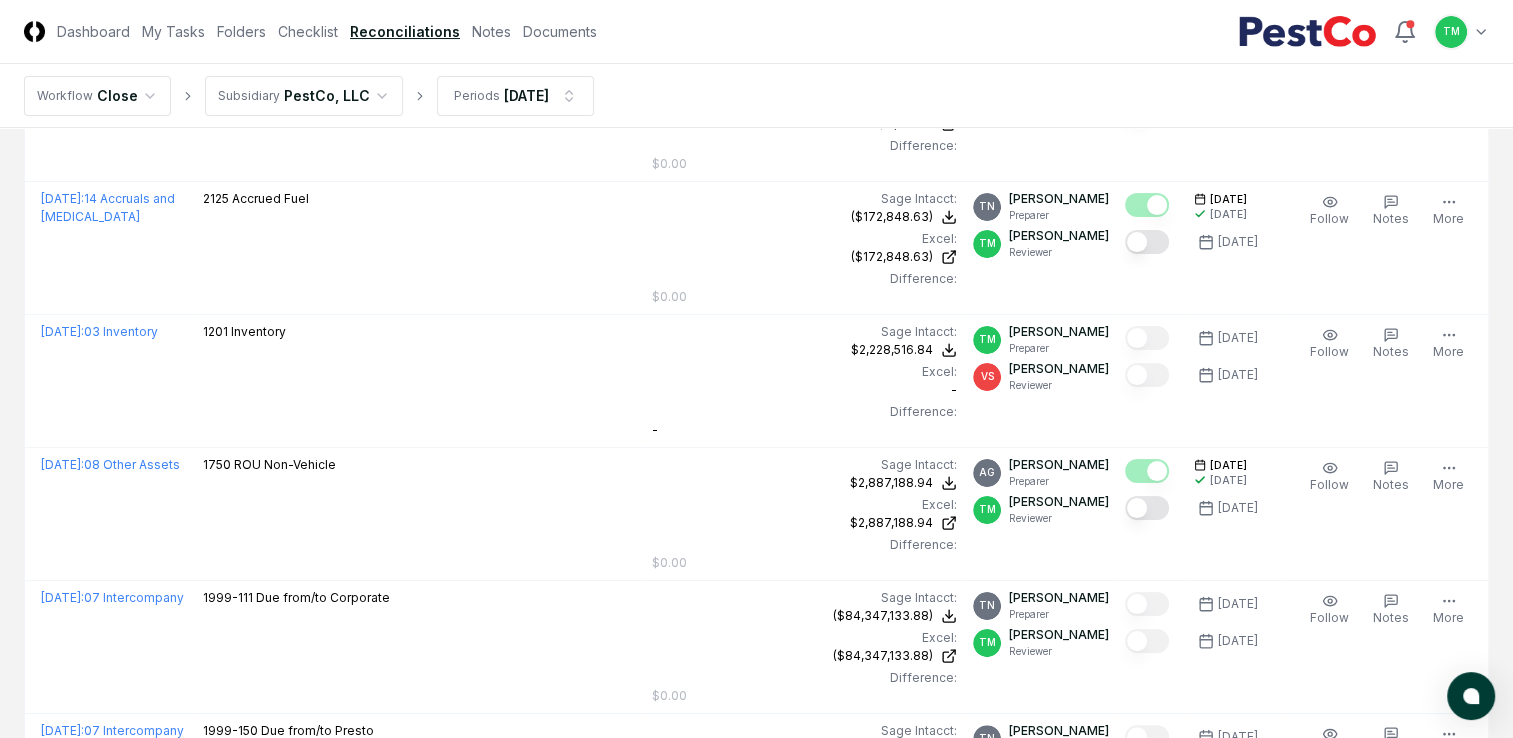 scroll, scrollTop: 300, scrollLeft: 0, axis: vertical 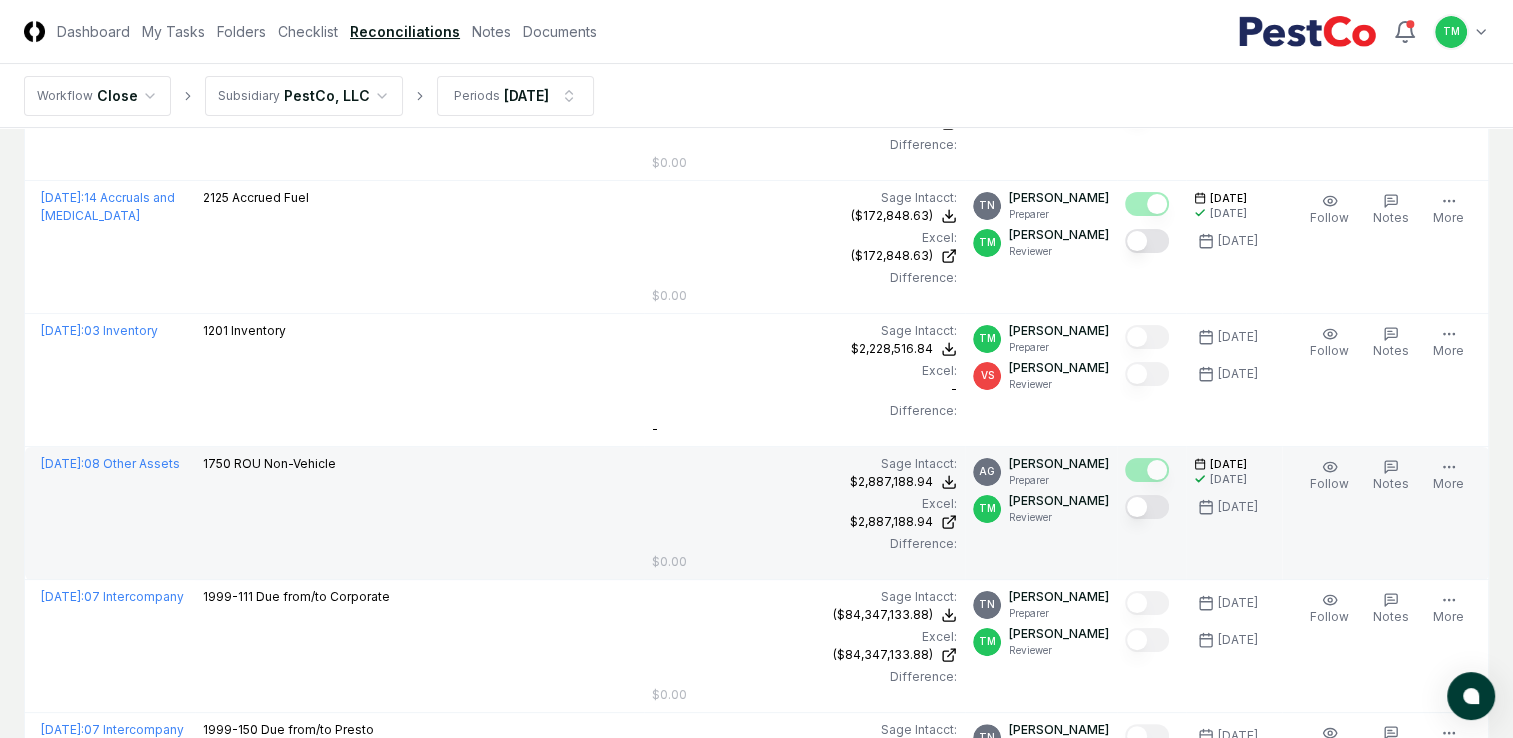 drag, startPoint x: 0, startPoint y: 501, endPoint x: 142, endPoint y: 513, distance: 142.50613 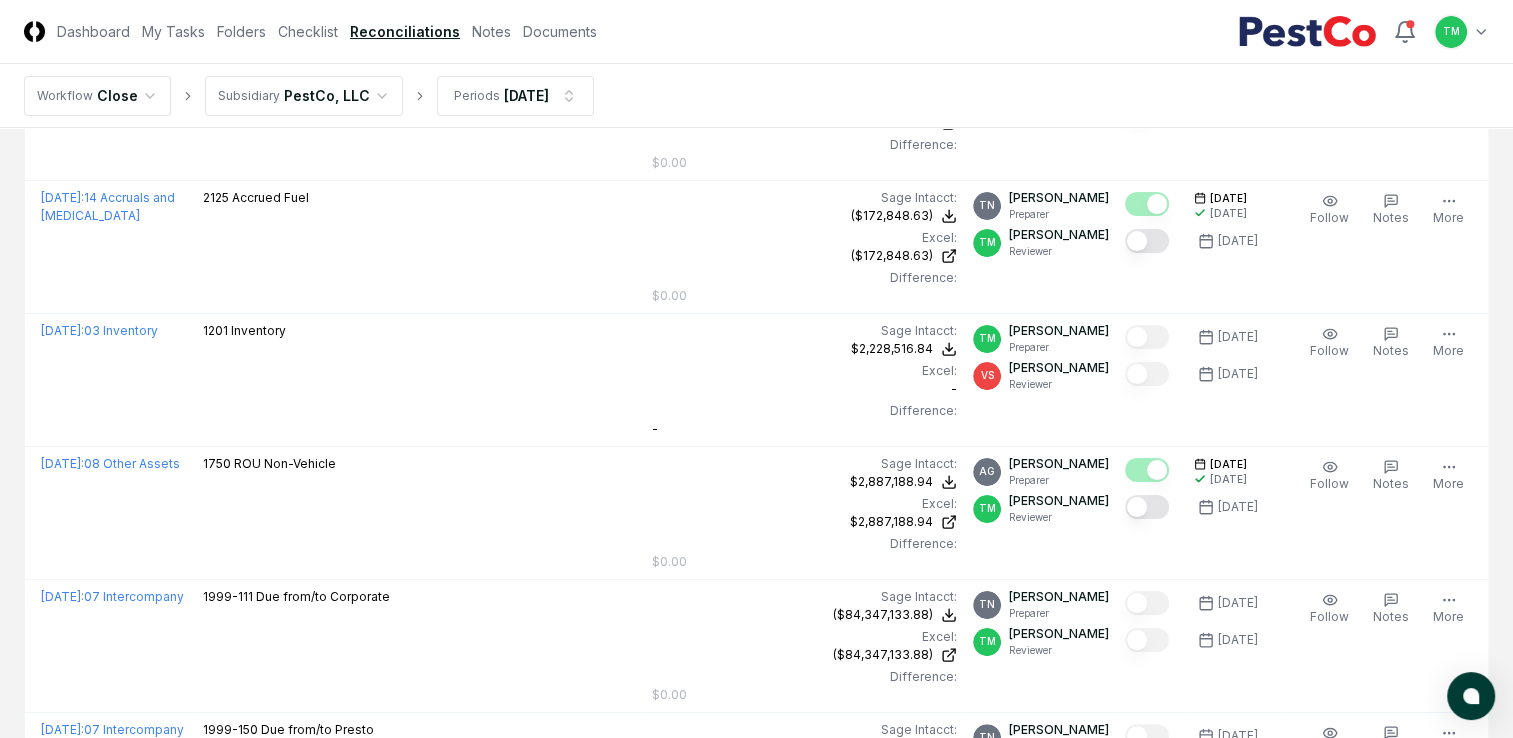 click on "CloseCore Dashboard My Tasks Folders Checklist Reconciliations Notes Documents Toggle navigation menu   TM Toggle user menu Workflow Close Subsidiary PestCo, LLC Periods Jun 2025 Cancel Reassign Jun 2025 Reconciliation 27 / 128 Assignee Rules Refresh Completeness Download New  Account My Items My Open Items Ready for My Review Due Today Late Has Notes Blocked Unblocked Clear Filter Folder Account Balances/Difference Per  Sage Intacct Per Excel Difference Assignee Sign-Off   Due Actions June 2025 :  08 Other Assets 1730   Deposits Sage Intacct : $9,094.11 Excel: $9,094.11 Difference: $0.00 $9,094.11 $9,094.11 $0.00 TN Thang Nguyen Preparer TM Tatsiana Merriweather Reviewer 7/8/2025 7/8/2025 7/10/2025 Follow Notes Edit Task More June 2025 :  14 Accruals and OCL 2125   Accrued Fuel Sage Intacct : ($172,848.63) Excel: ($172,848.63) Difference: $0.00 ($172,848.63) ($172,848.63) $0.00 TN Thang Nguyen Preparer TM Tatsiana Merriweather Reviewer 7/9/2025 7/8/2025 7/10/2025 Follow Notes Edit Task More June 2025 :" at bounding box center (756, 1741) 